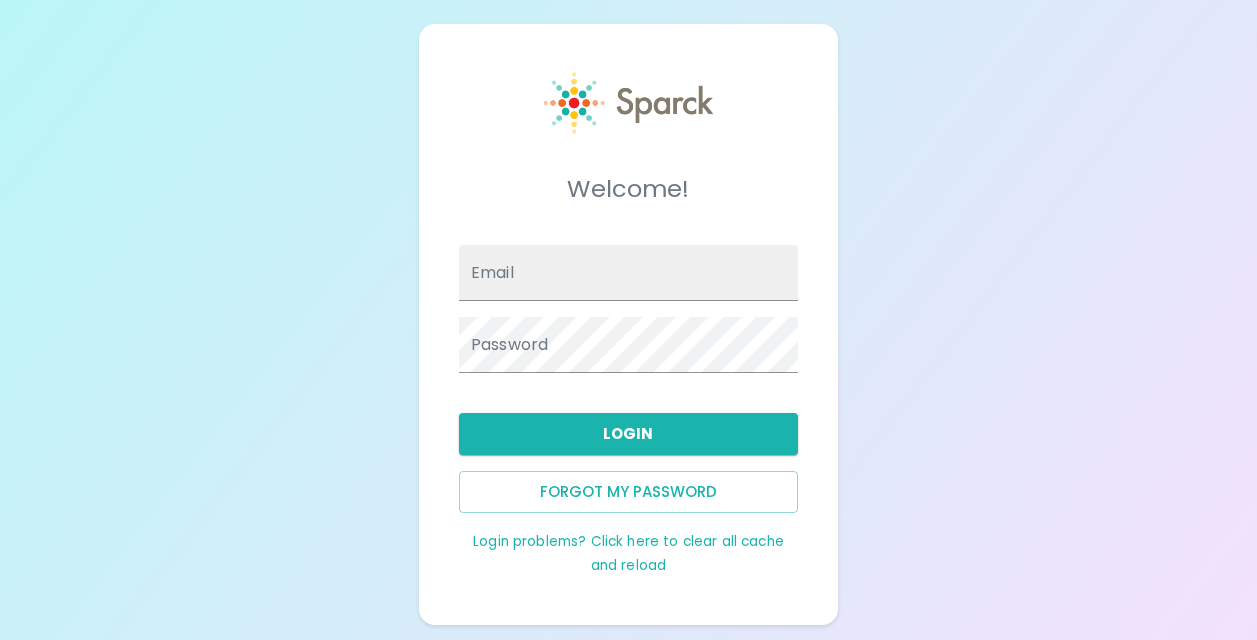 scroll, scrollTop: 0, scrollLeft: 0, axis: both 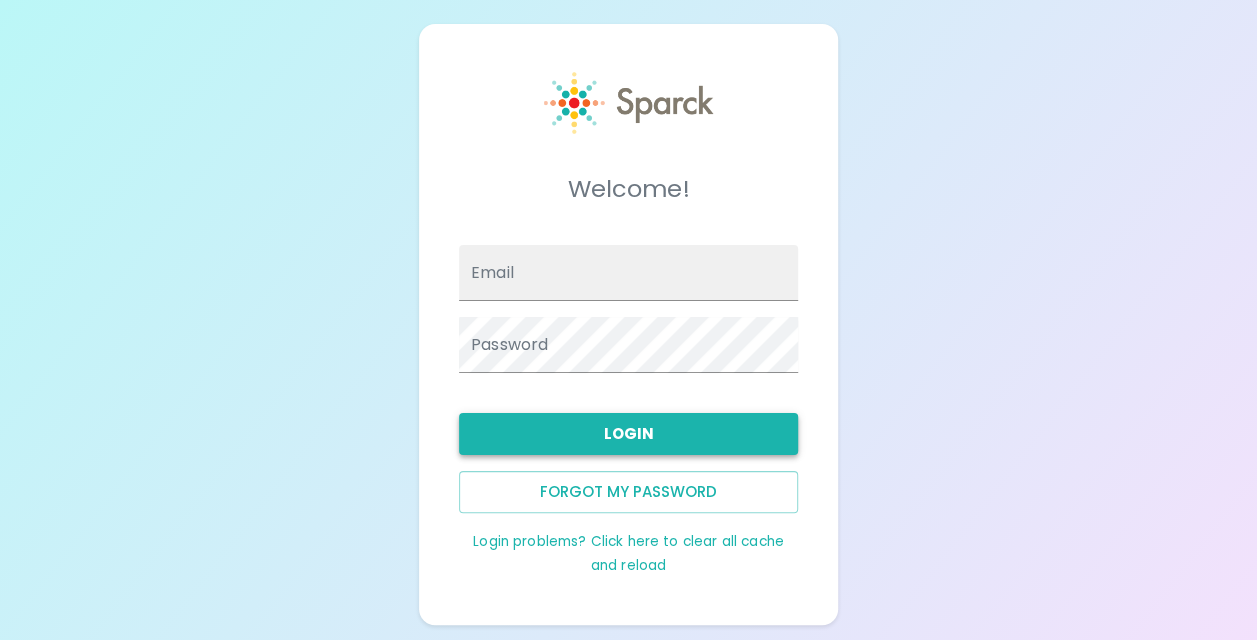type on "[EMAIL_ADDRESS][DOMAIN_NAME]" 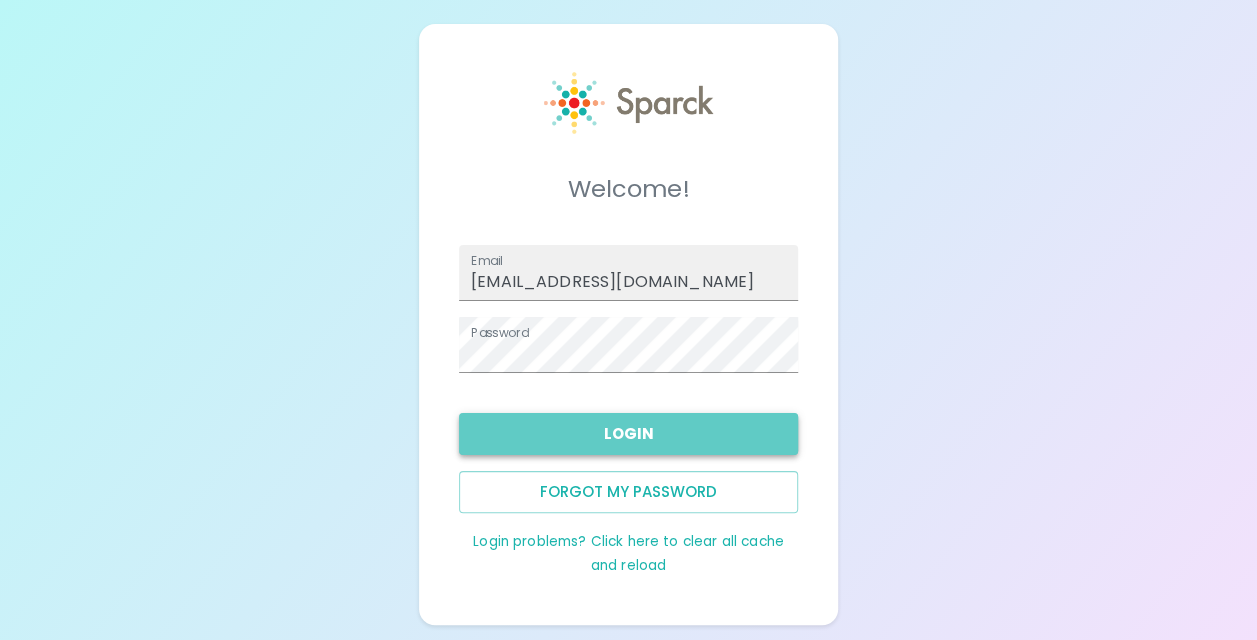 click on "Login" at bounding box center (628, 434) 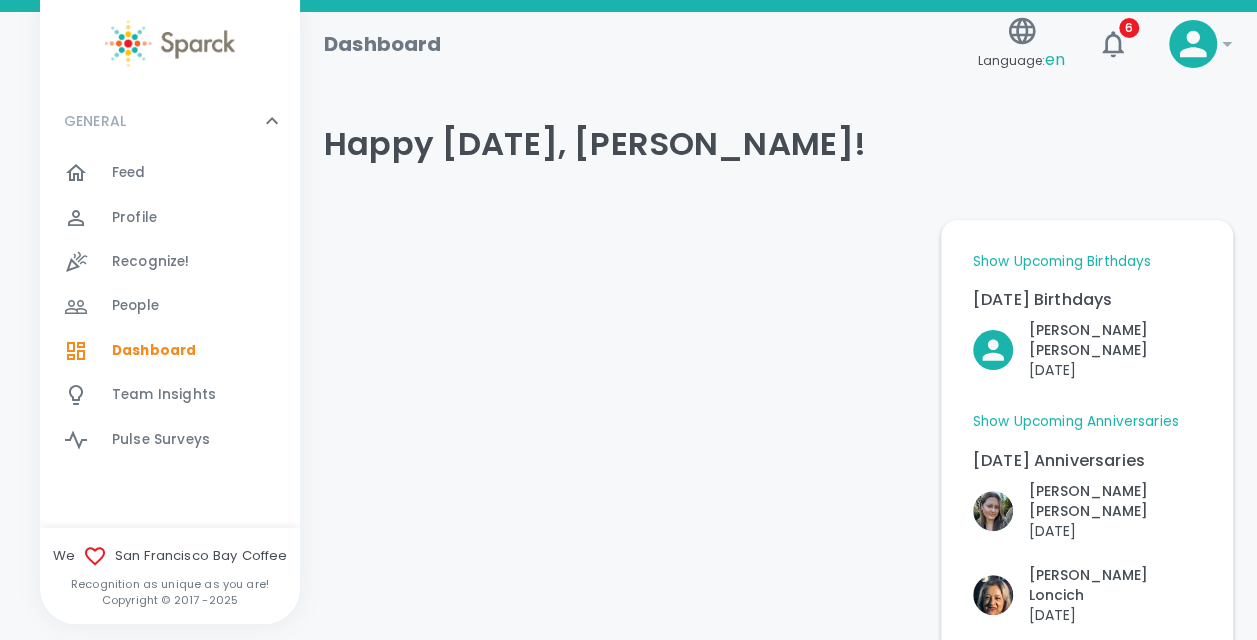 click on "Show Upcoming Birthdays" at bounding box center (1062, 262) 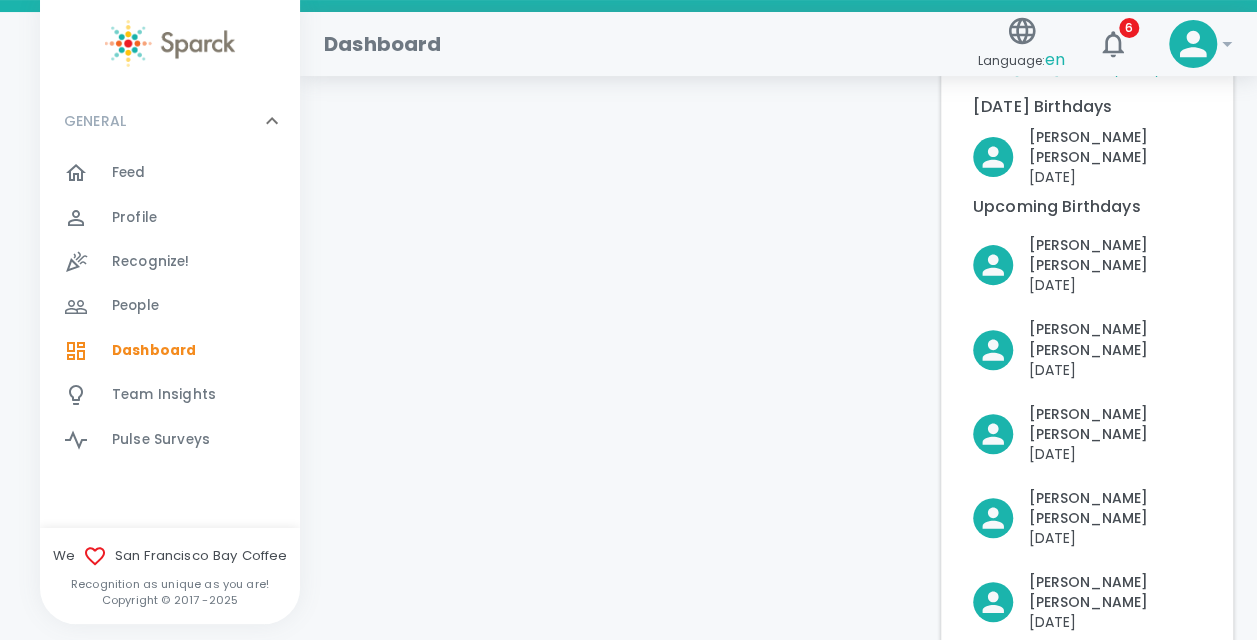 scroll, scrollTop: 192, scrollLeft: 0, axis: vertical 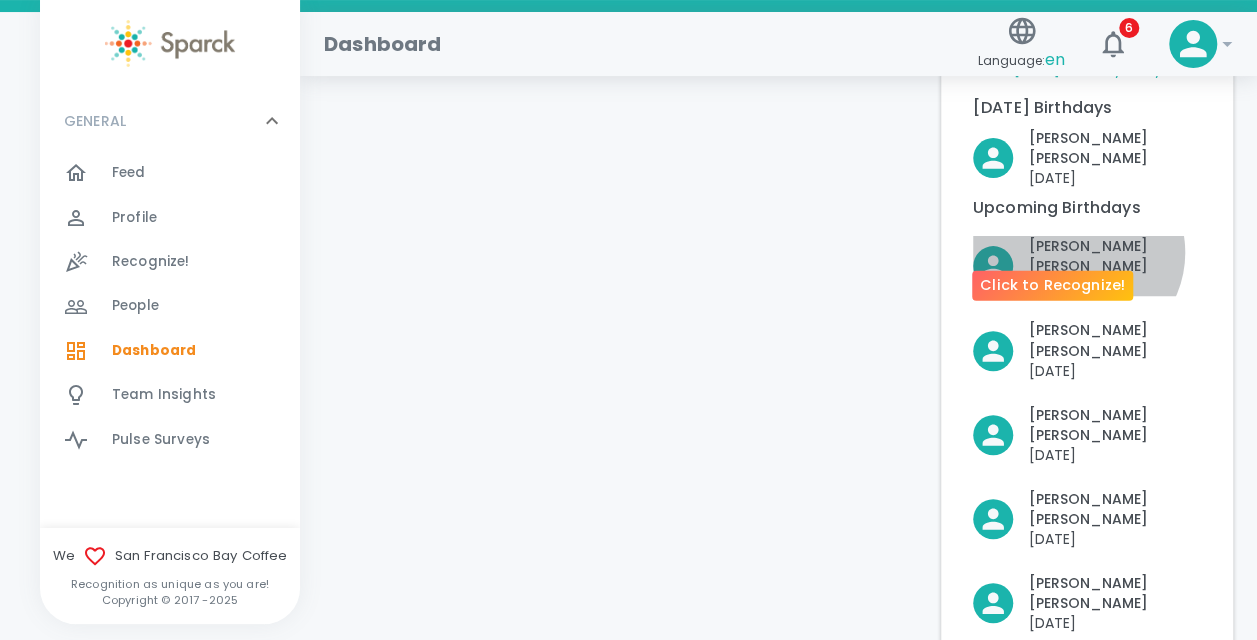 click on "[PERSON_NAME]" at bounding box center [1115, 256] 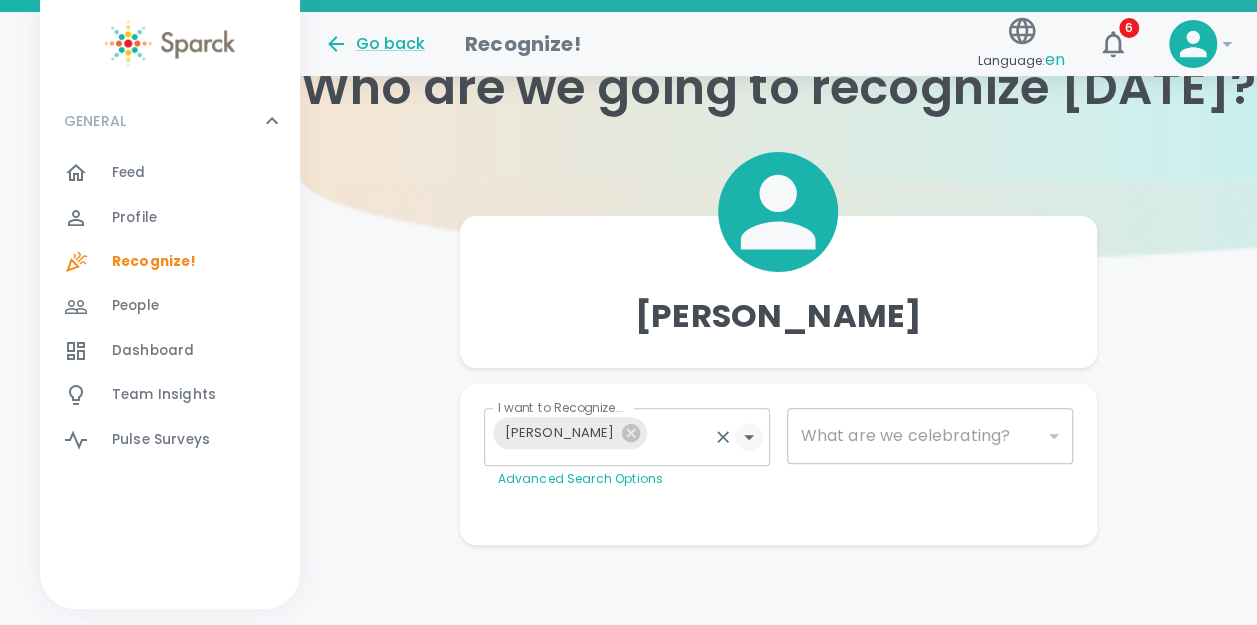 scroll, scrollTop: 80, scrollLeft: 0, axis: vertical 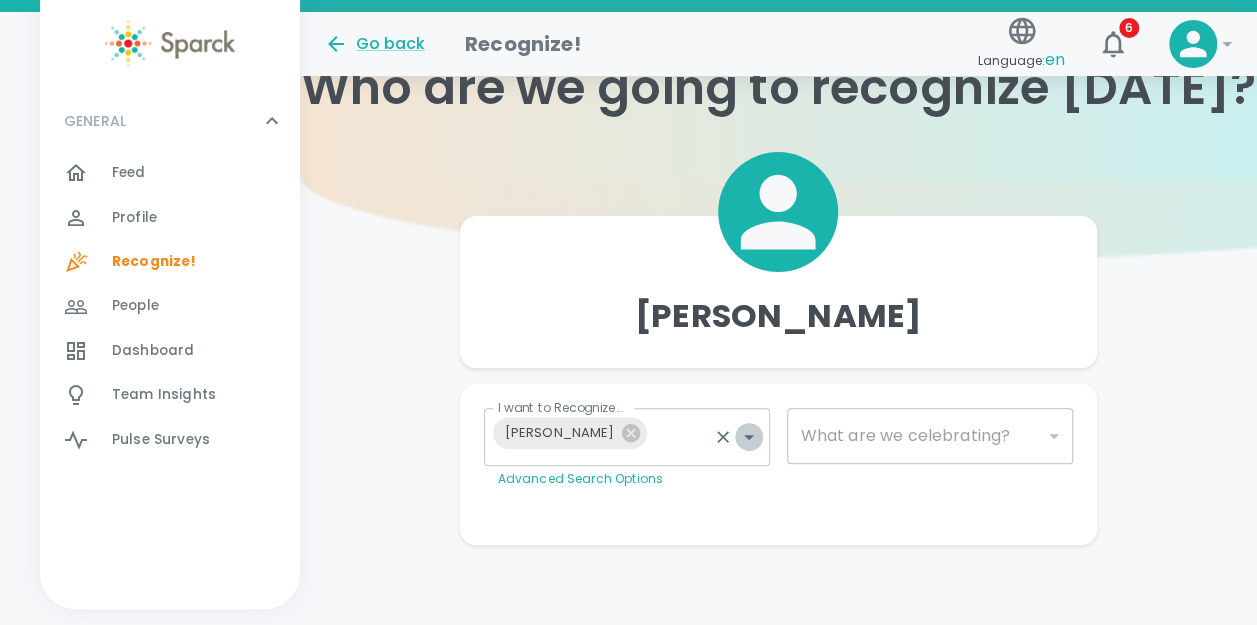 click 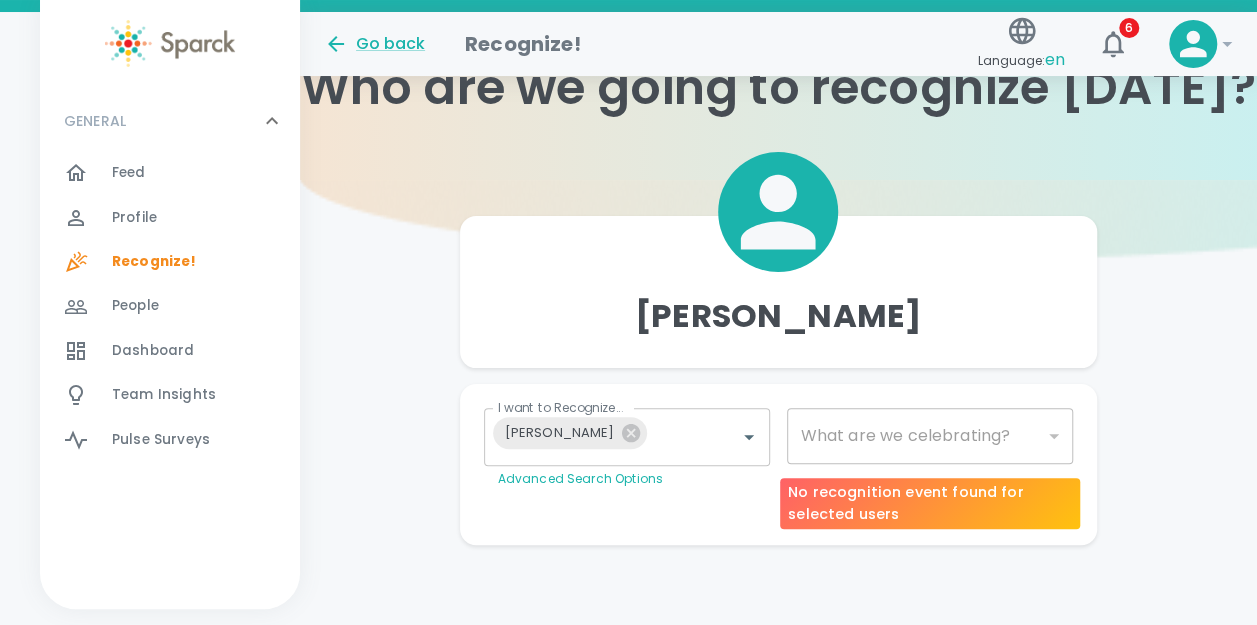 click on "​" at bounding box center (930, 436) 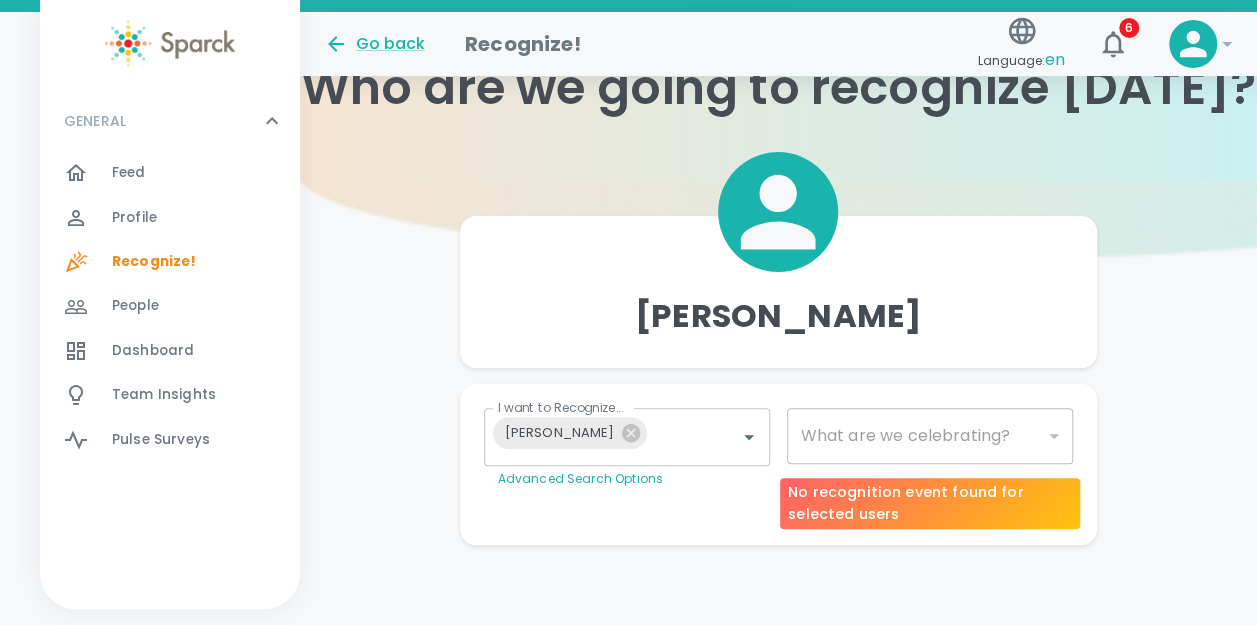 click on "Skip Navigation   Go back Recognize! Language:  en 6 ! GENERAL 0 Feed 0 Profile 0 Recognize! 0 People 0 Dashboard 0 Team Insights 0 Pulse Surveys 0 Who are we going to recognize [DATE]? [PERSON_NAME] I want to Recognize... [PERSON_NAME] I want to Recognize... Advanced Search Options What are we celebrating? ​ What are we celebrating? Personalize Your Recognition  ("Sparck") Need Some Ideas?   Add GIF Add Image/Video Add Card Make This Private Preview Send English Español No recognition event found for selected users" at bounding box center [628, 272] 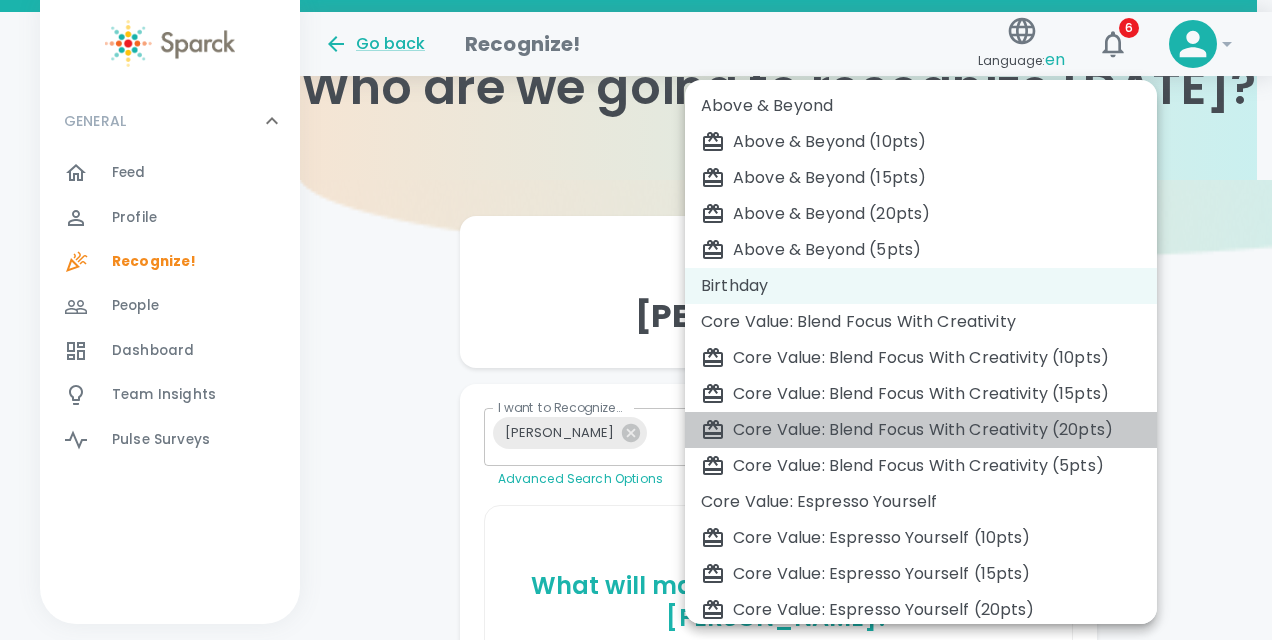 click on "Core Value: Blend Focus With Creativity (20pts)" at bounding box center (921, 430) 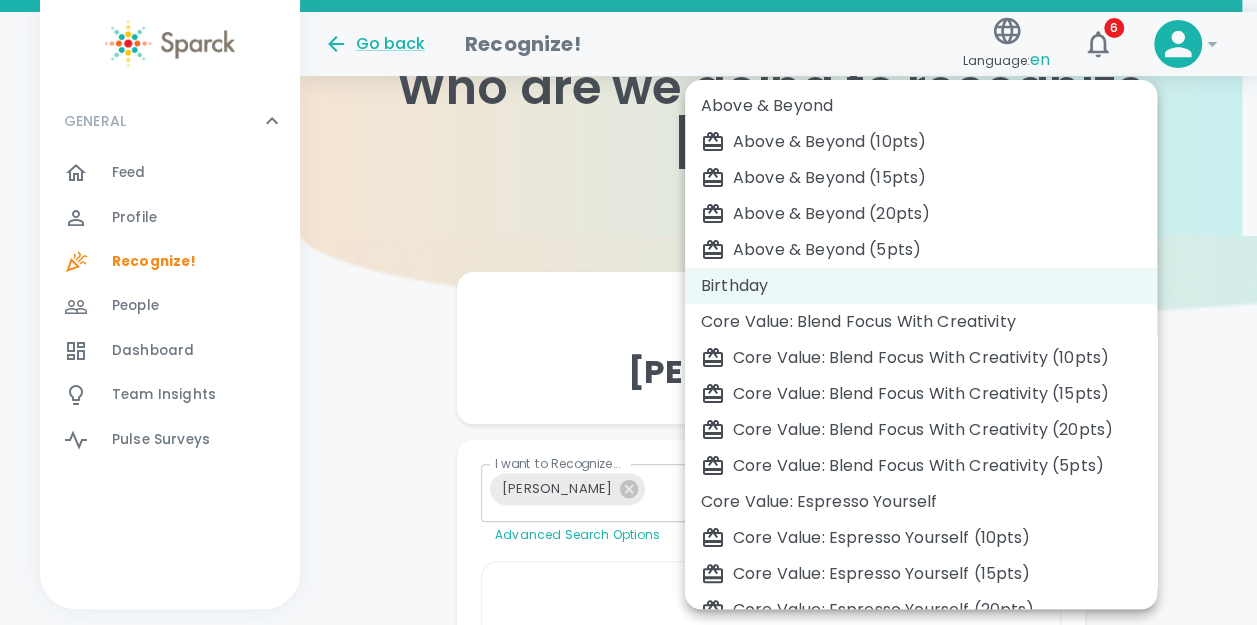 click on "Skip Navigation   Go back Recognize! Language:  en 6 ! GENERAL 0 Feed 0 Profile 0 Recognize! 0 People 0 Dashboard 0 Team Insights 0 Pulse Surveys 0 Who are we going to recognize [DATE]? [PERSON_NAME] I want to Recognize... [PERSON_NAME] I want to Recognize... Advanced Search Options What are we celebrating? Birthday 2072 What are we celebrating? What will make this most meaningful to   [PERSON_NAME] ? [PERSON_NAME]   prefers to be recognized   in private   by   Peers   in a   A Personal Note   for   Birthday . Personalize Your Recognition  ("Sparck") Need Some Ideas?   Add GIF Add Image/Video Add Card Make This Private Preview Send English Español Above & Beyond Above & Beyond (10pts) Above & Beyond (15pts) Above & Beyond (20pts) Above & Beyond (5pts) Birthday Core Value:  Blend Focus With Creativity Core Value:  Blend Focus With Creativity (10pts) Core Value:  Blend Focus With Creativity (15pts) Core Value: Blend Focus With Creativity (20pts) Core Value: Blend Focus With Creativity (5pts) Workiversary" at bounding box center (628, 572) 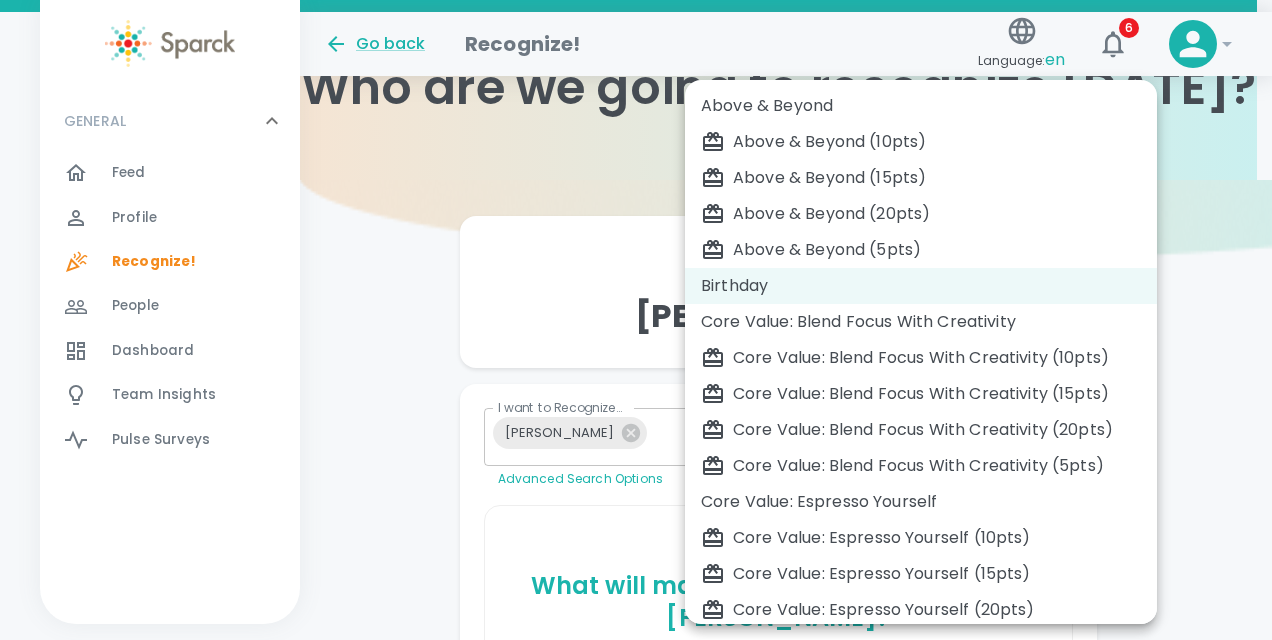 click on "Birthday" at bounding box center [921, 286] 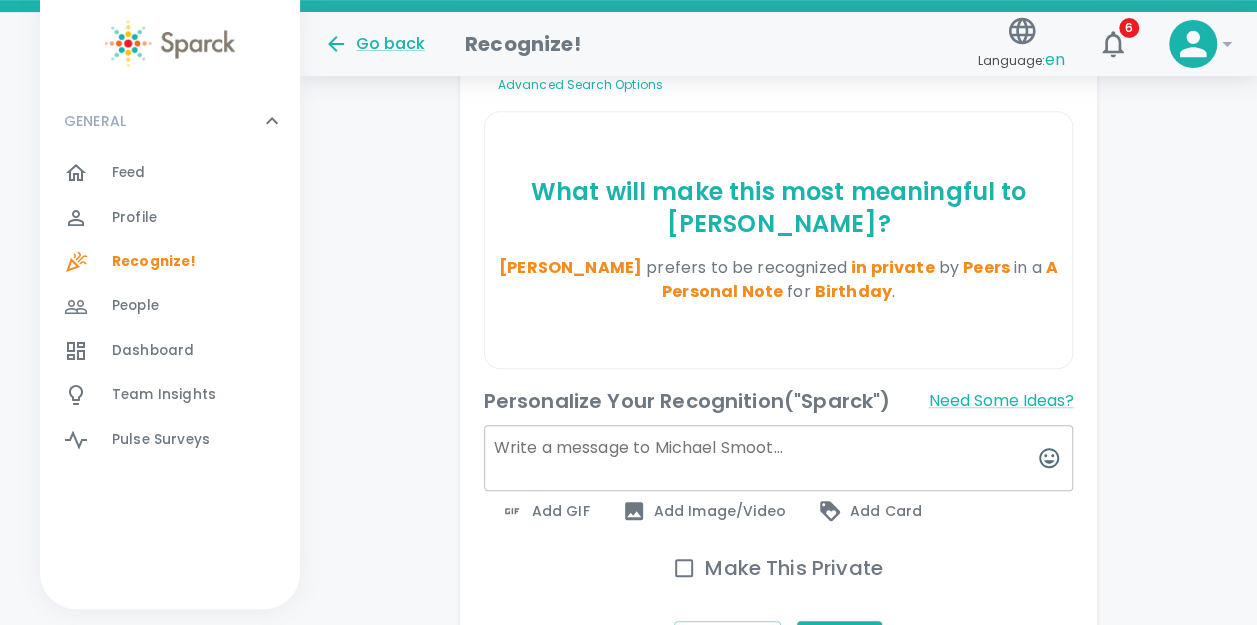 scroll, scrollTop: 550, scrollLeft: 0, axis: vertical 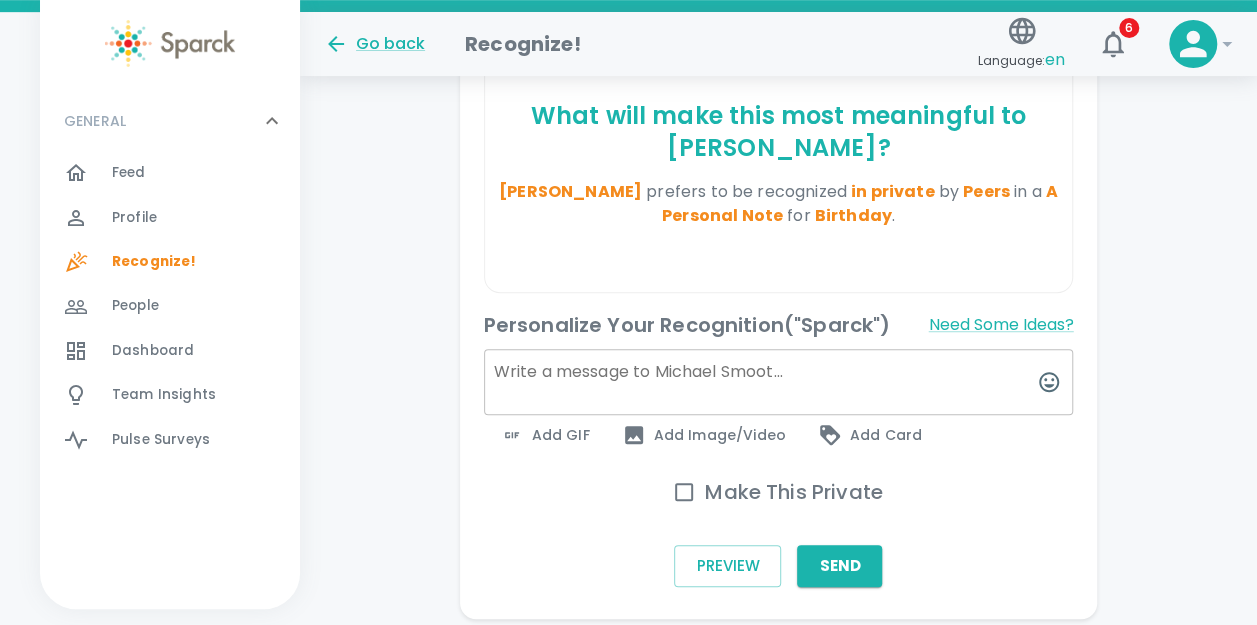 type on "2080" 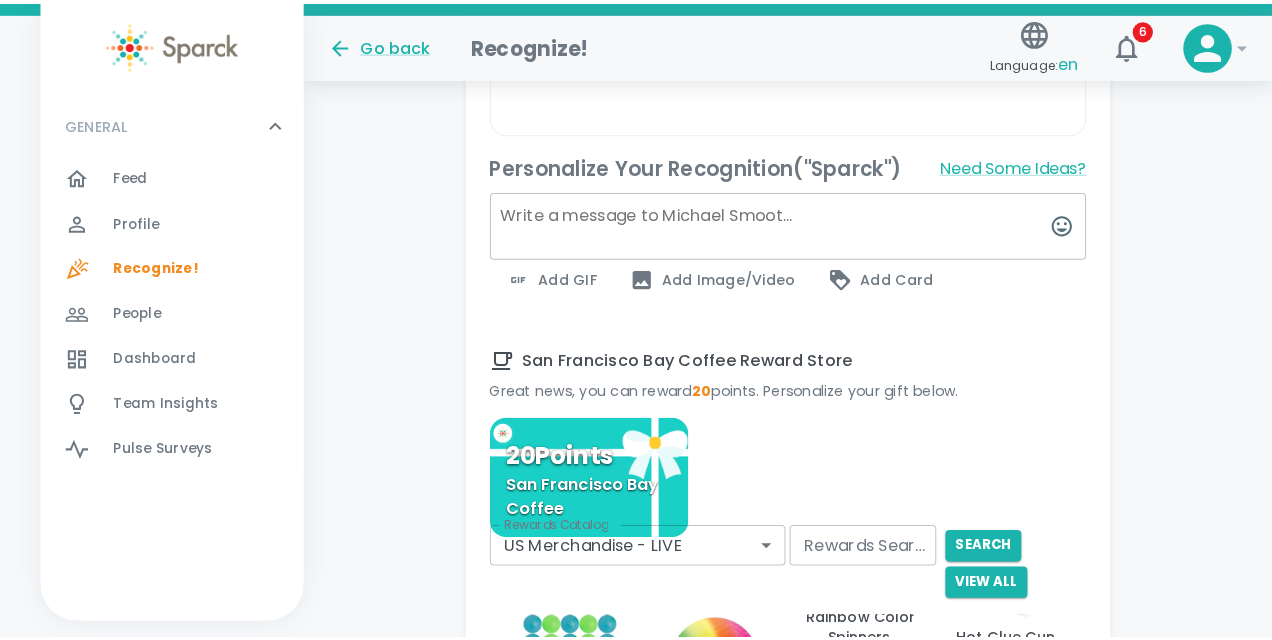 scroll, scrollTop: 716, scrollLeft: 0, axis: vertical 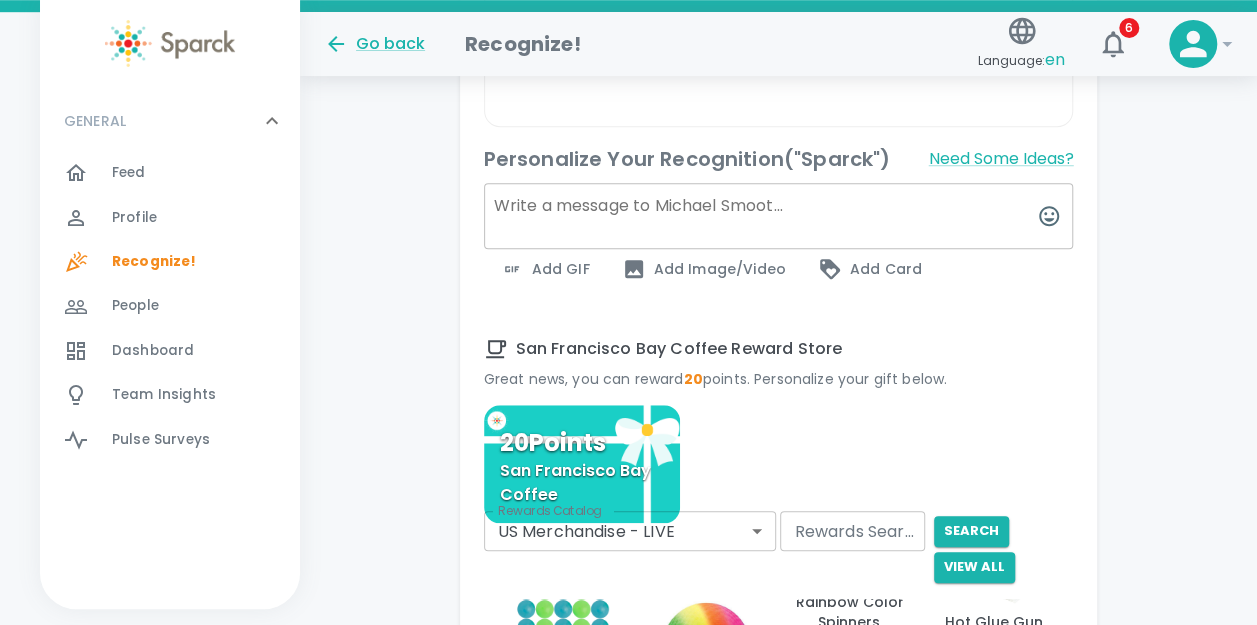 click on "Add GIF" at bounding box center (545, 269) 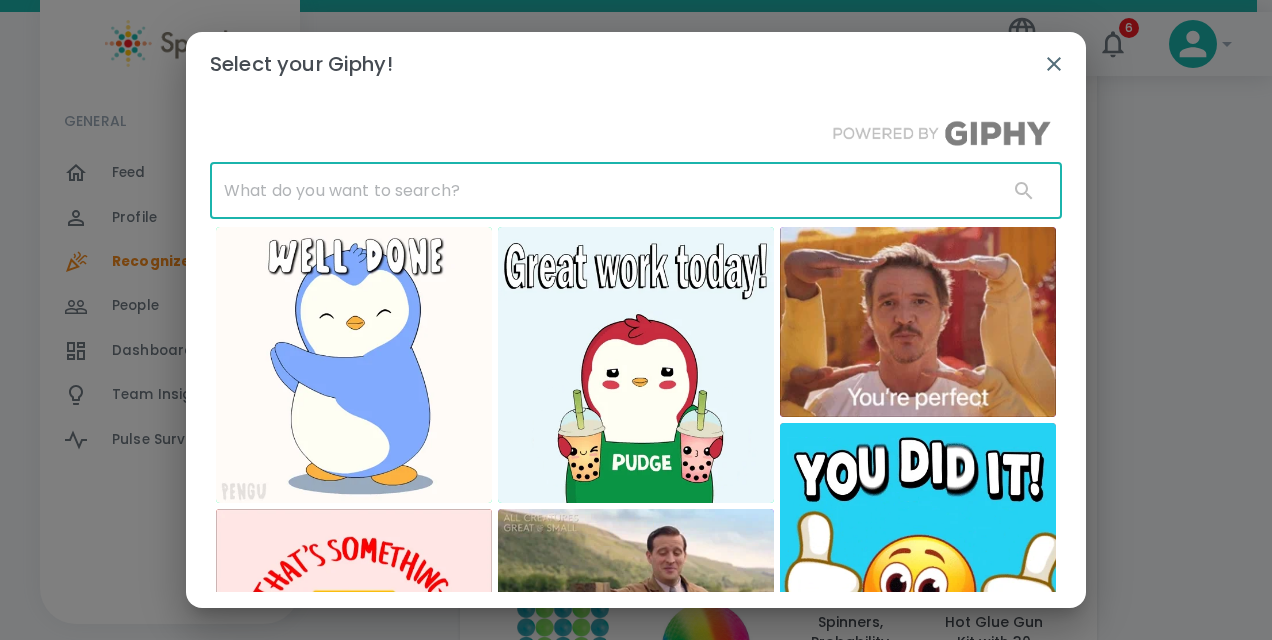 click at bounding box center (601, 191) 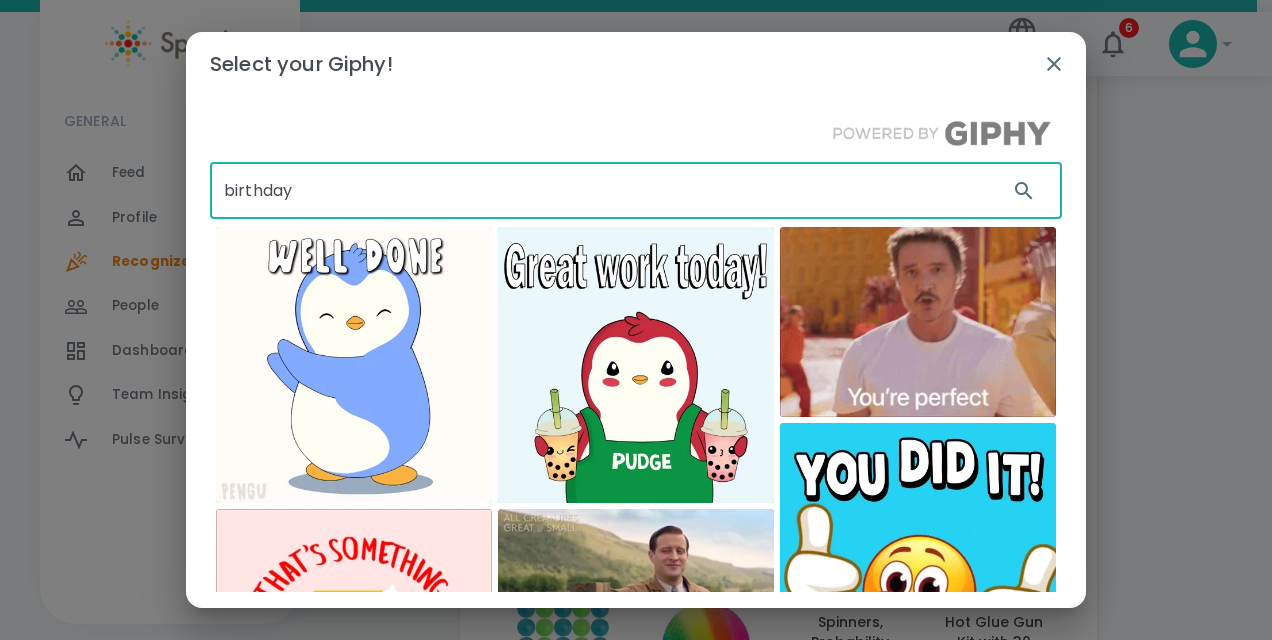type on "birthday" 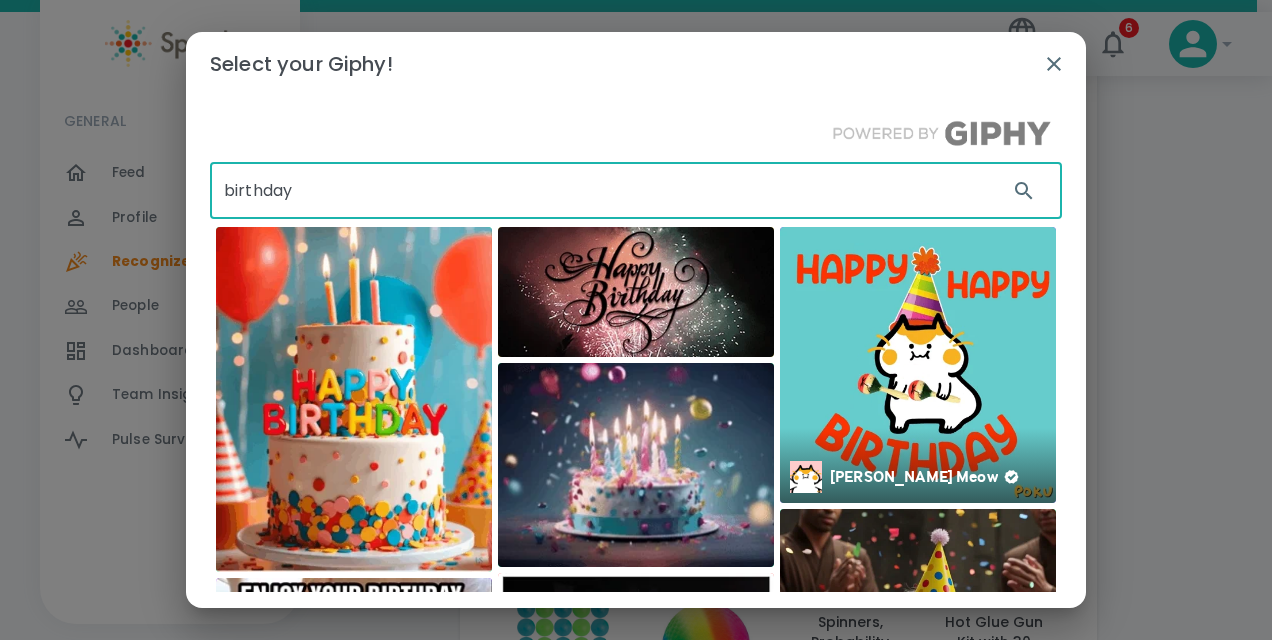 scroll, scrollTop: 7, scrollLeft: 0, axis: vertical 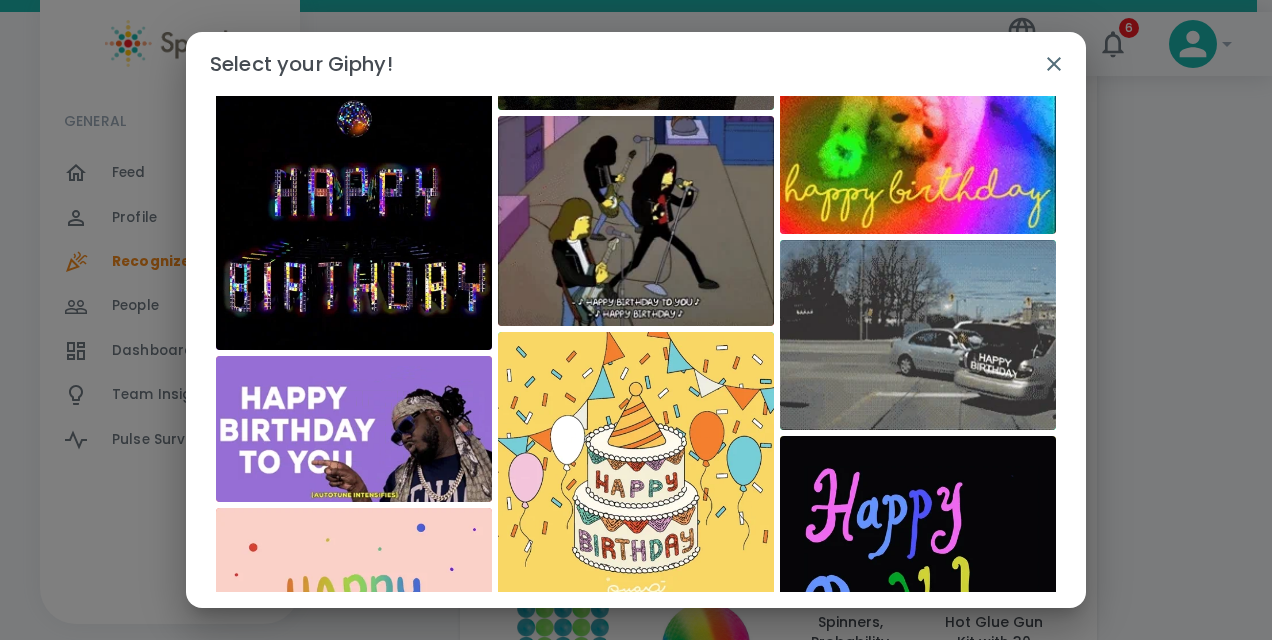 click at bounding box center (918, 335) 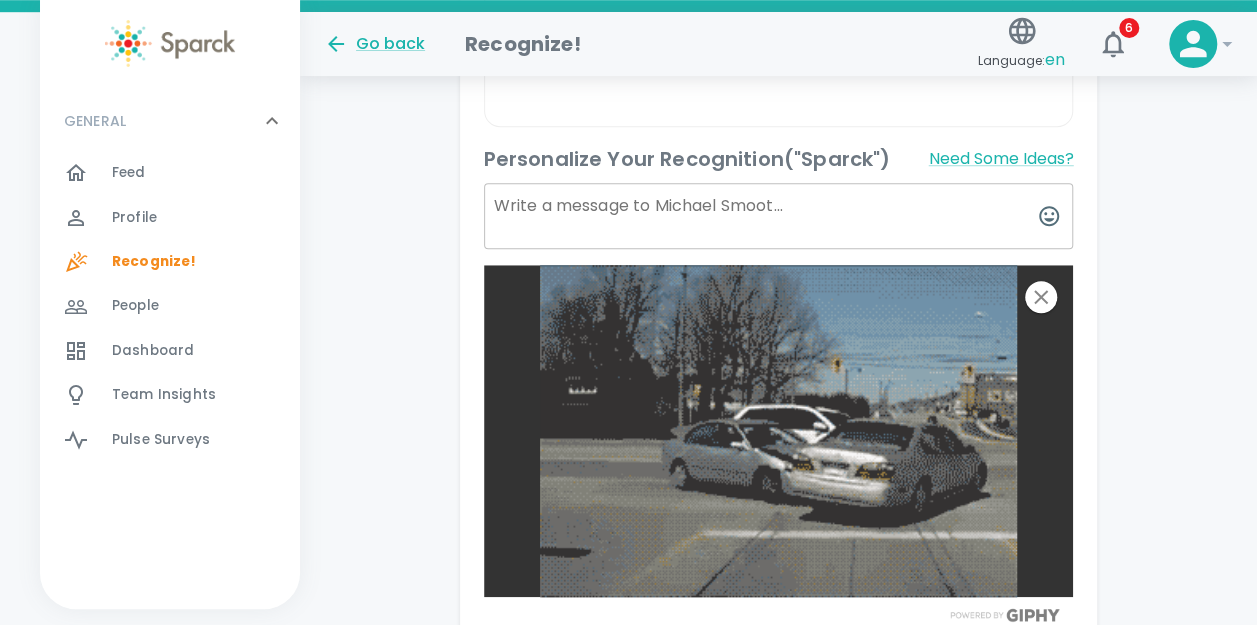 click at bounding box center (779, 216) 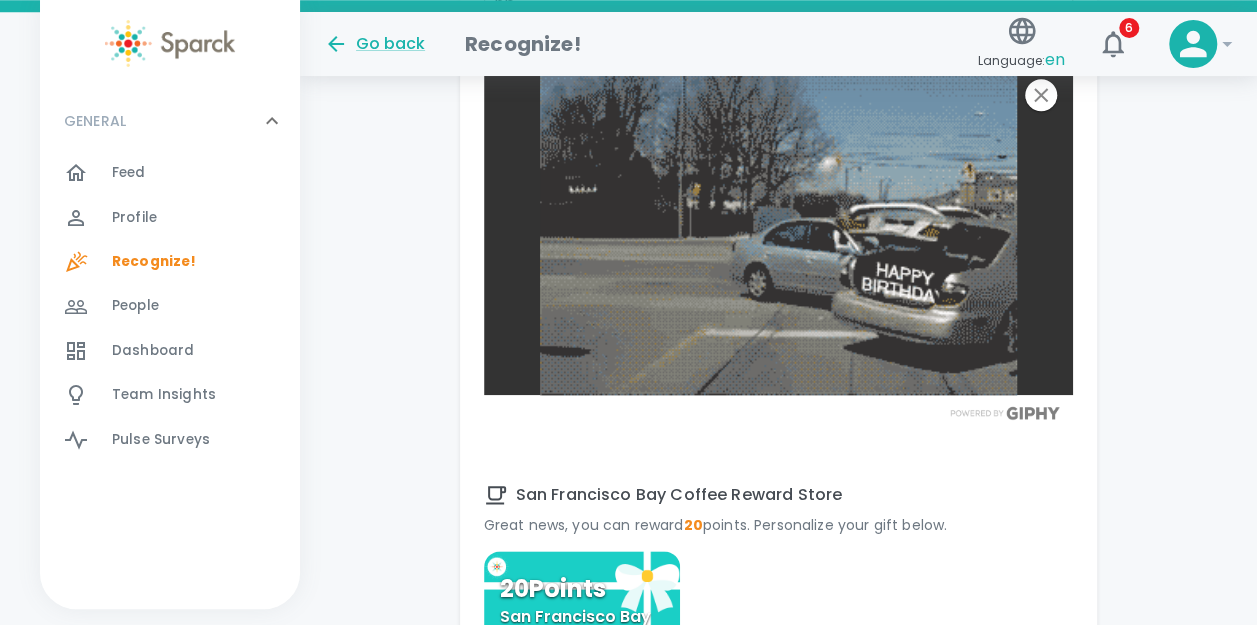 scroll, scrollTop: 823, scrollLeft: 0, axis: vertical 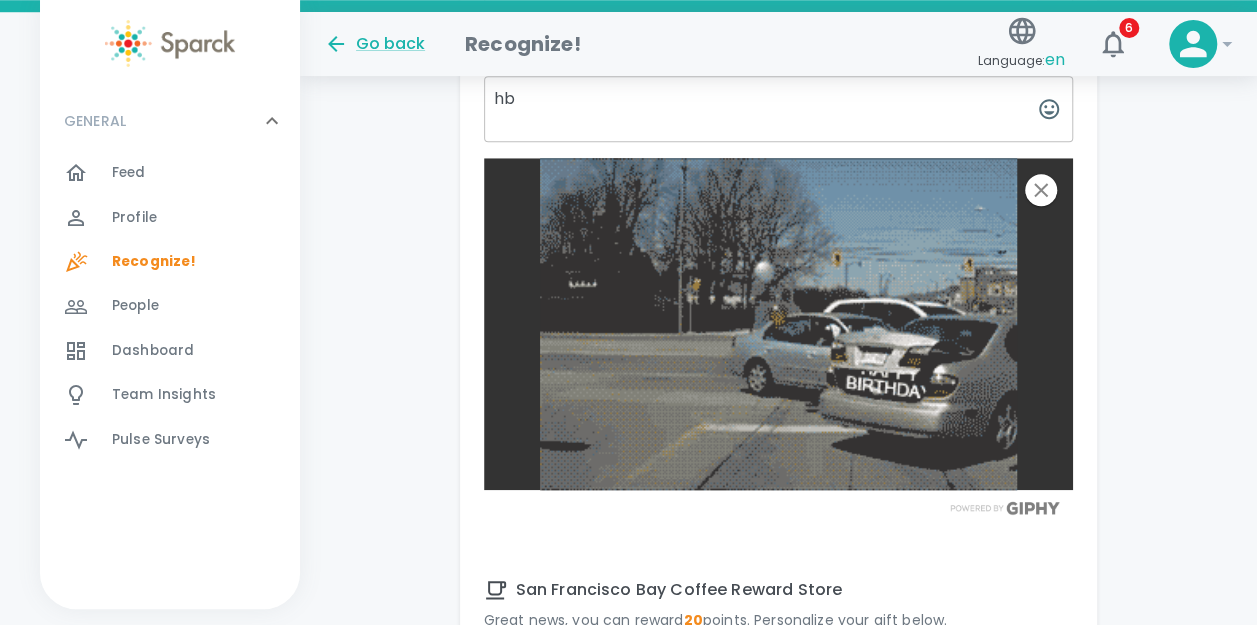 type on "hb" 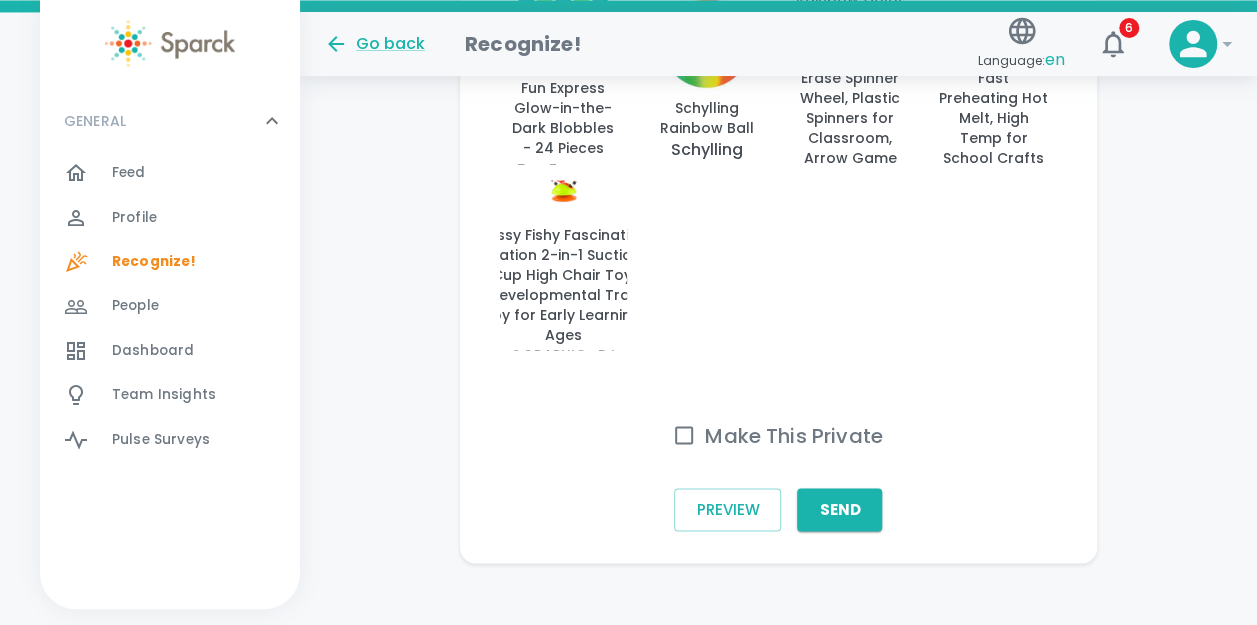 scroll, scrollTop: 1684, scrollLeft: 0, axis: vertical 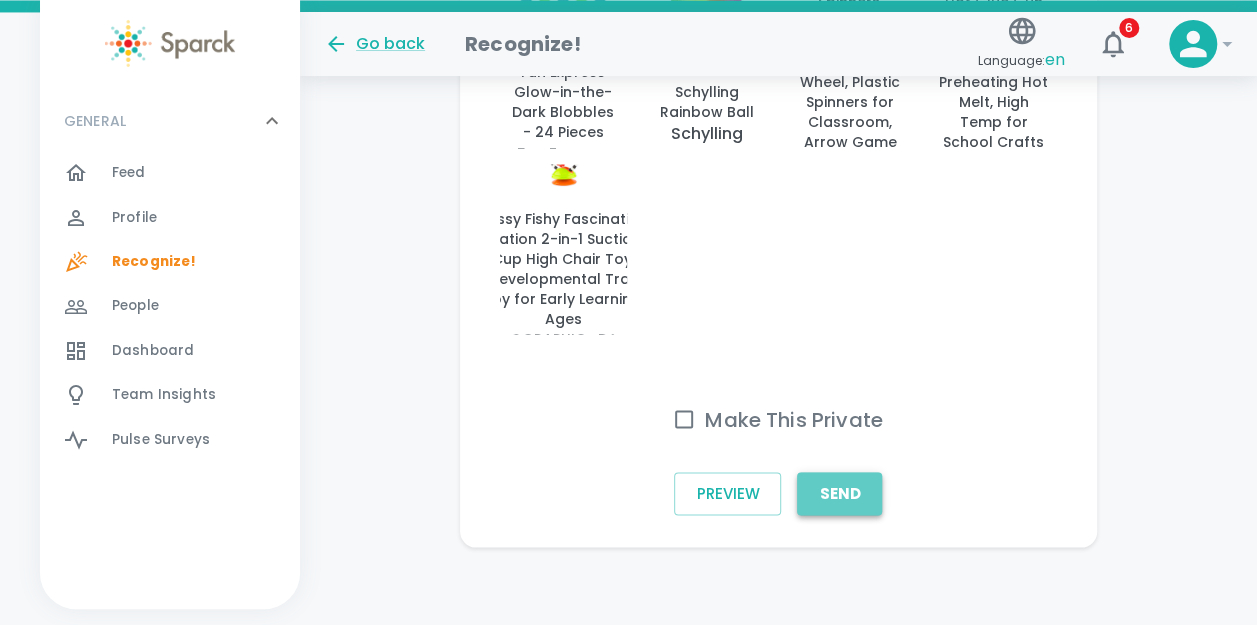 click on "Send" at bounding box center [839, 493] 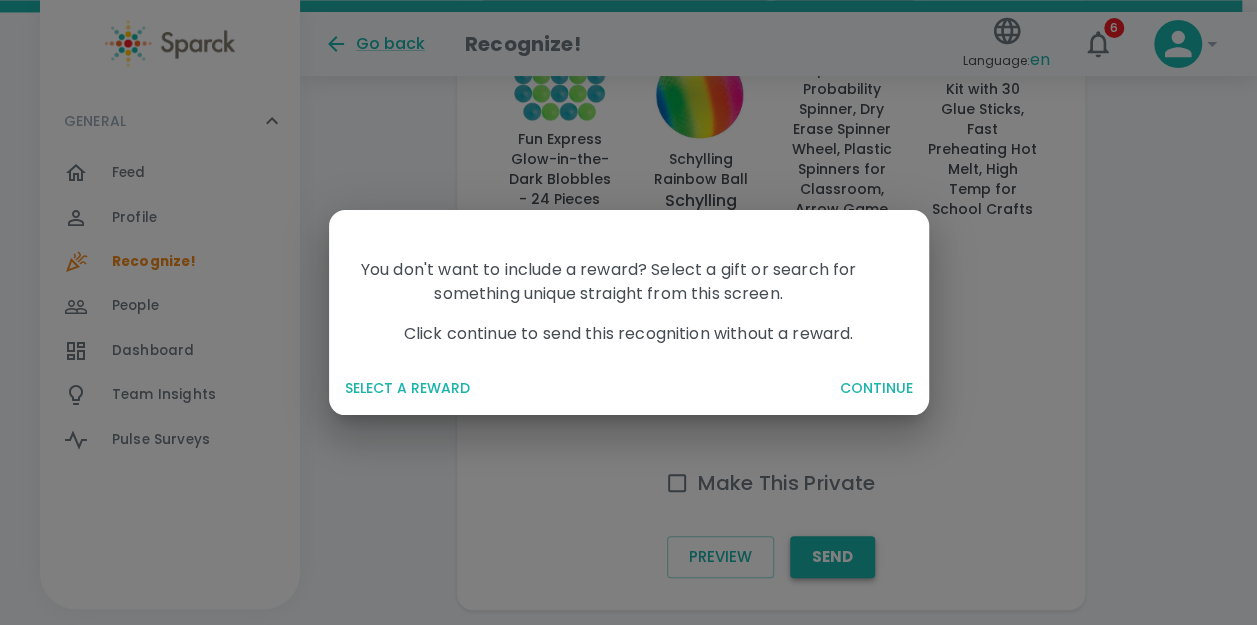 scroll, scrollTop: 1669, scrollLeft: 0, axis: vertical 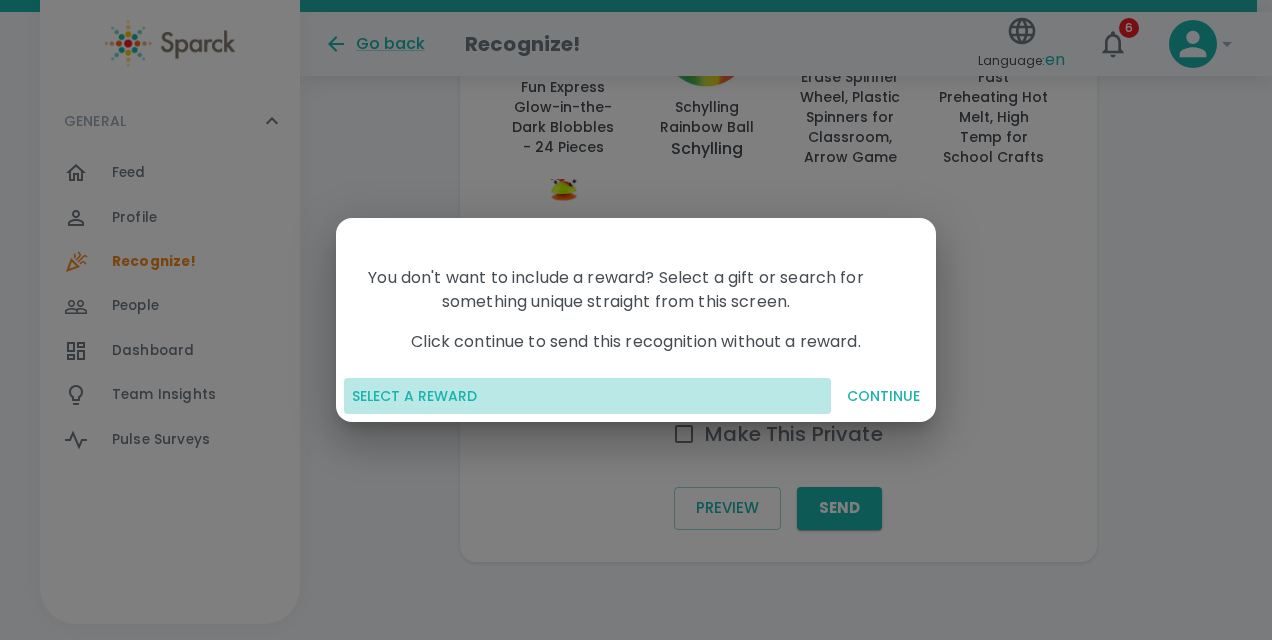 click on "SELECT A REWARD" at bounding box center (587, 396) 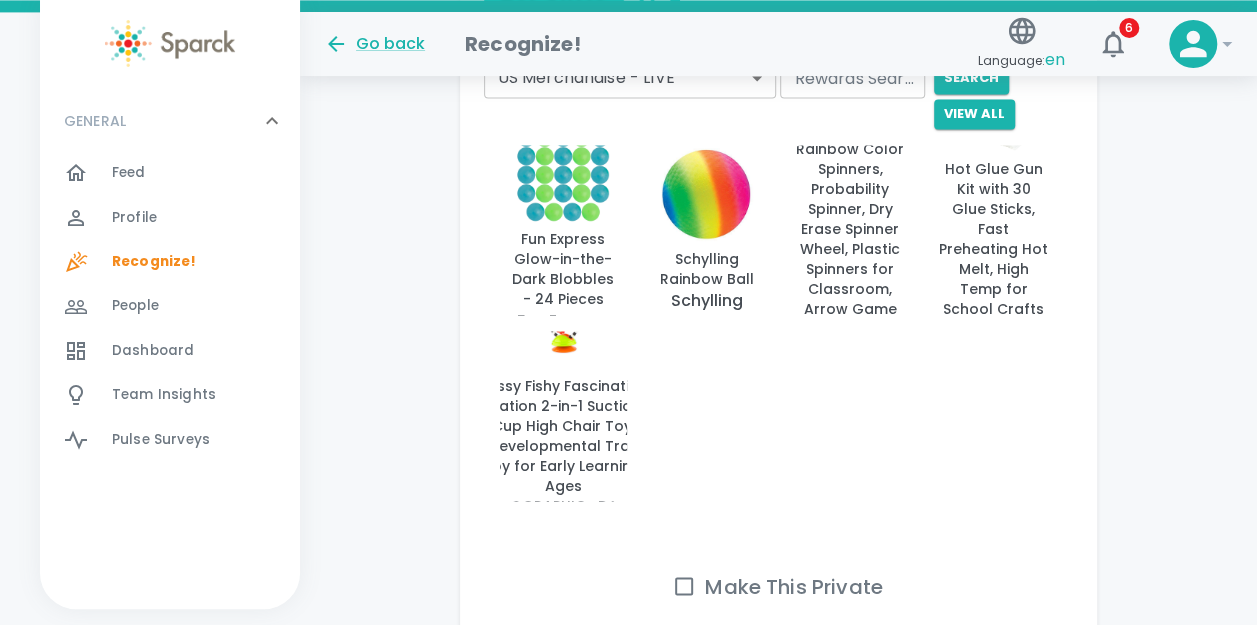 scroll, scrollTop: 1480, scrollLeft: 0, axis: vertical 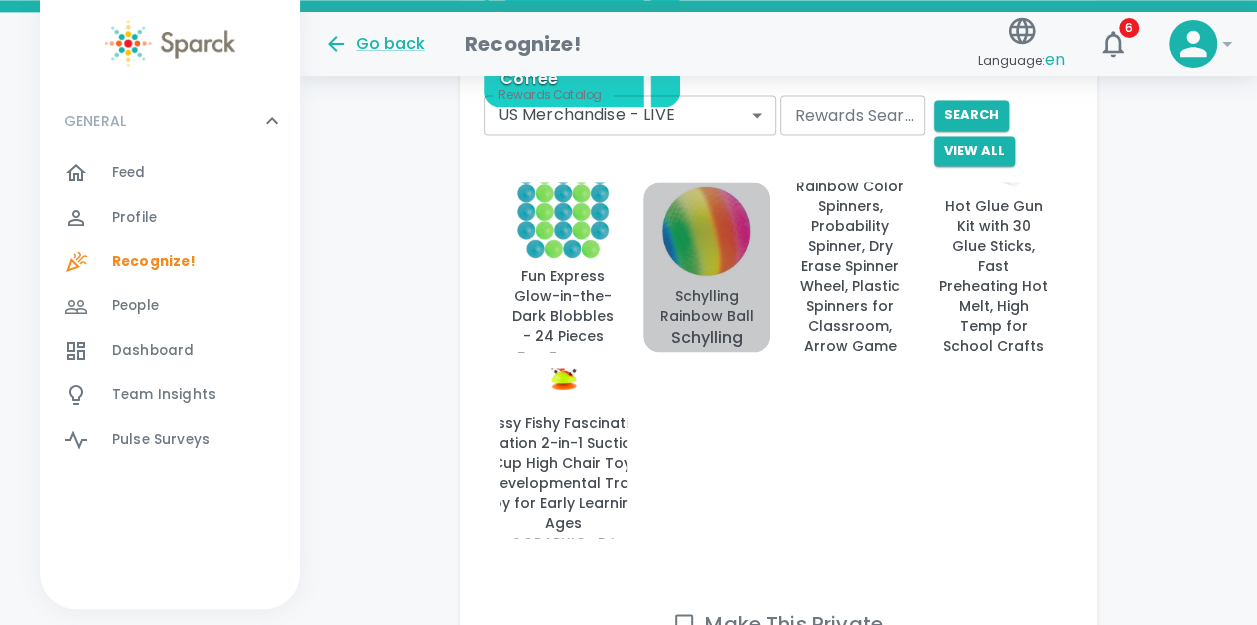 click at bounding box center [706, 231] 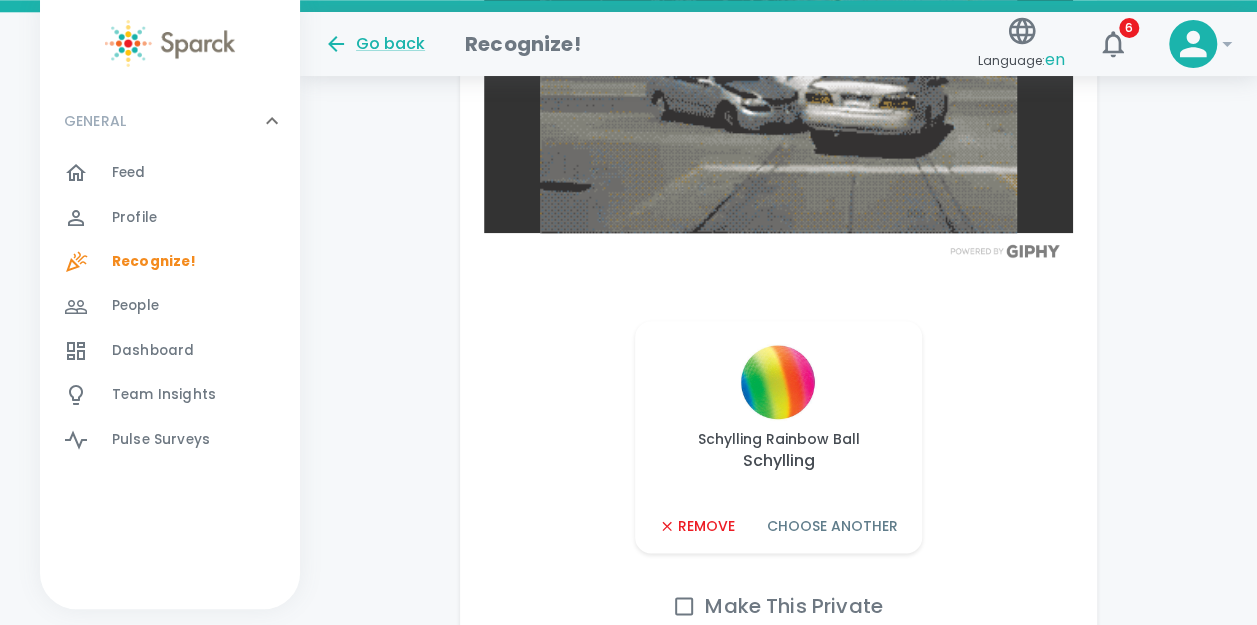 scroll, scrollTop: 1266, scrollLeft: 0, axis: vertical 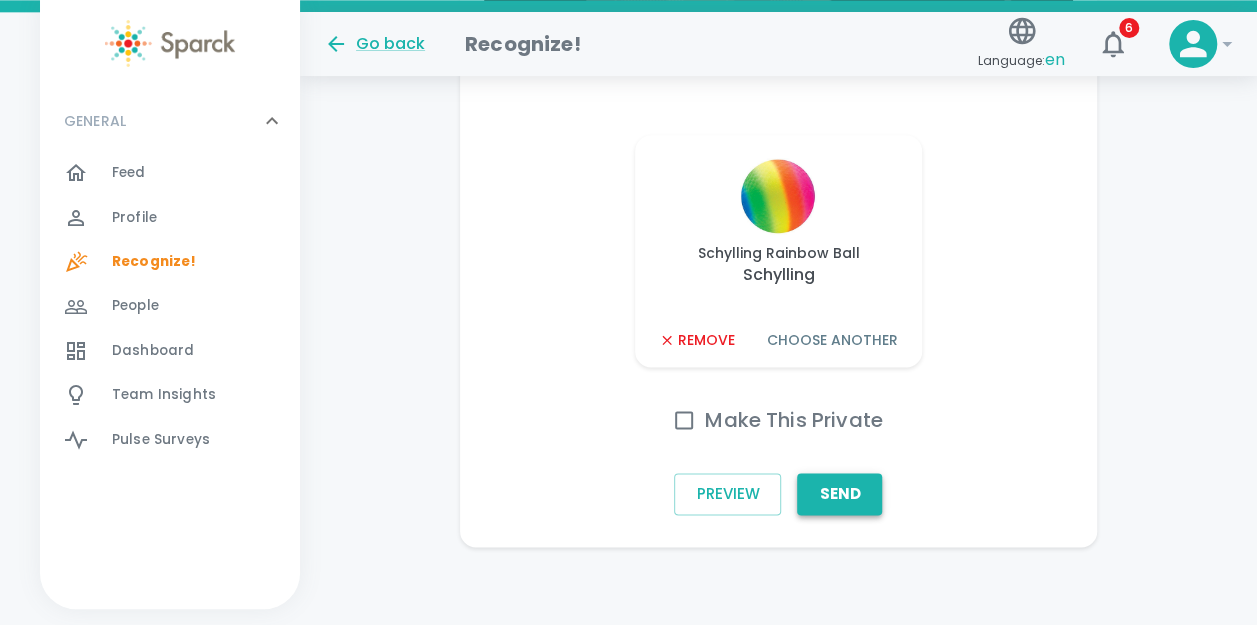 click on "Send" at bounding box center (839, 494) 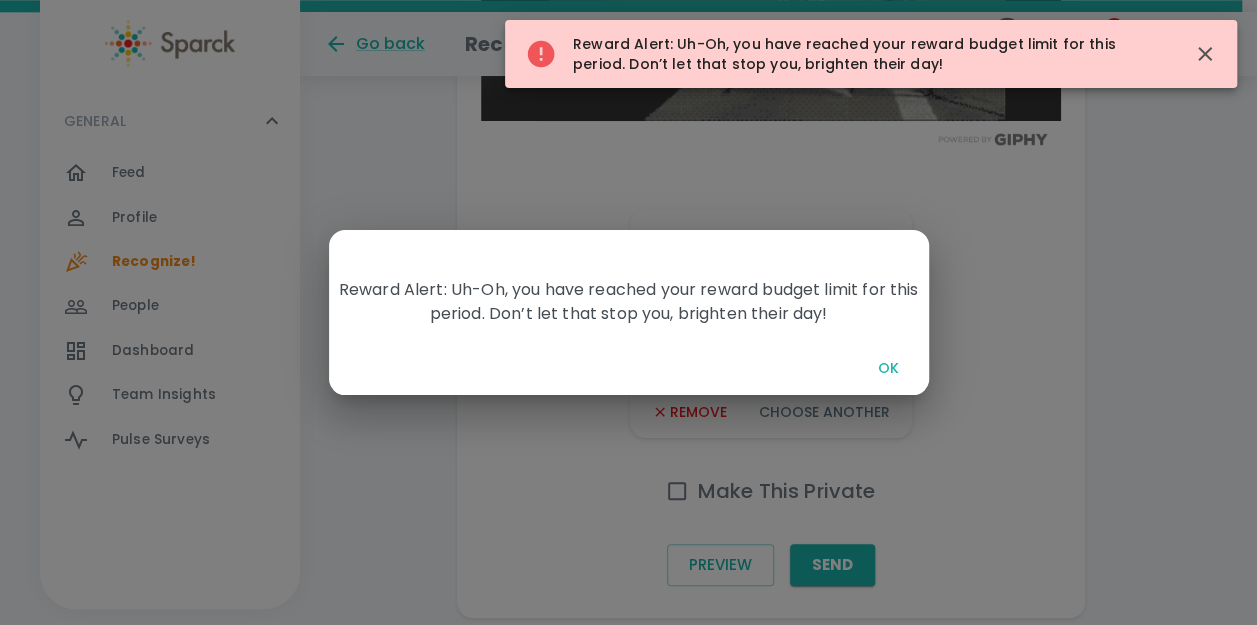 scroll, scrollTop: 1251, scrollLeft: 0, axis: vertical 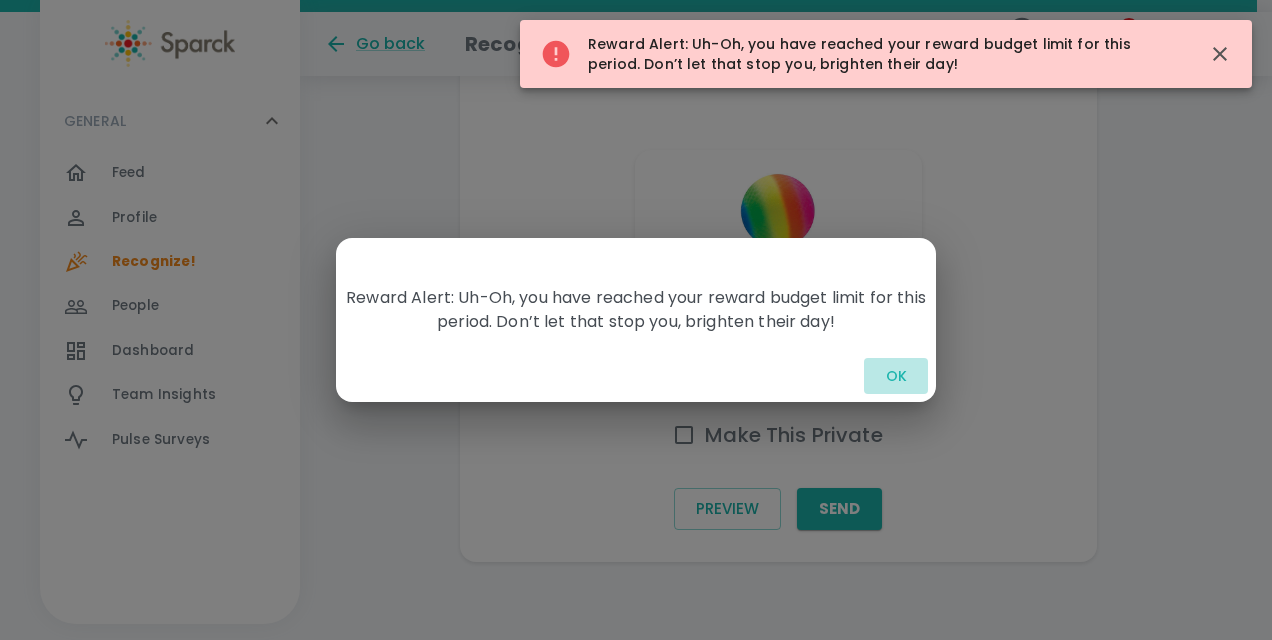 click on "OK" at bounding box center [896, 376] 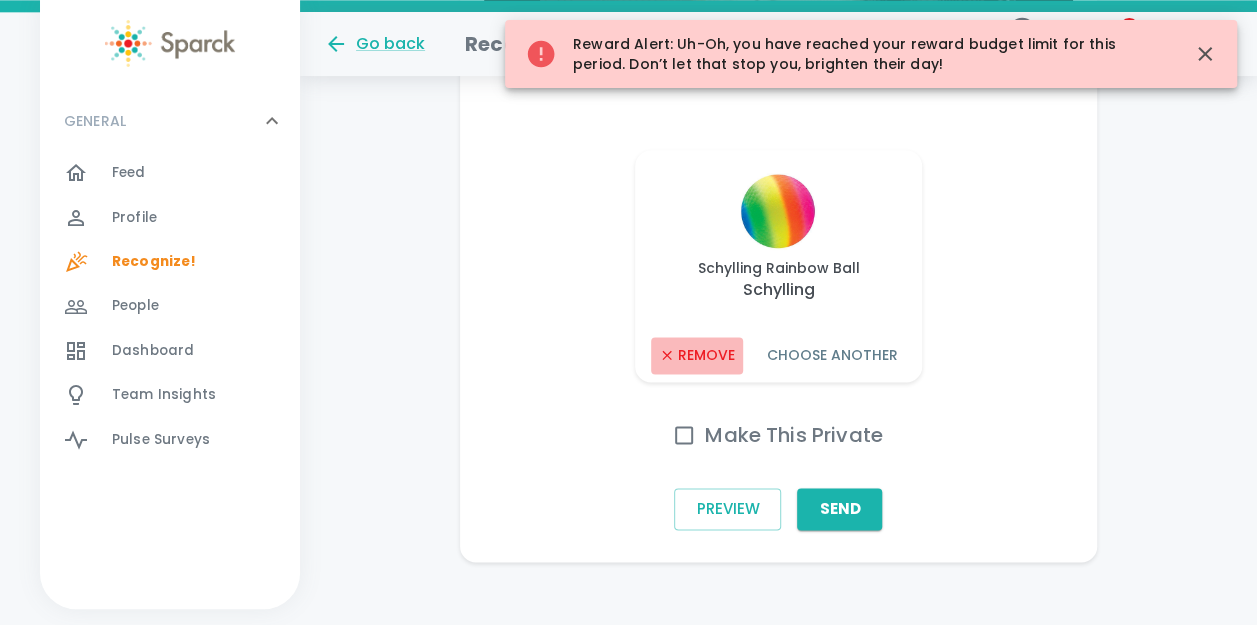click on "Remove" at bounding box center [696, 355] 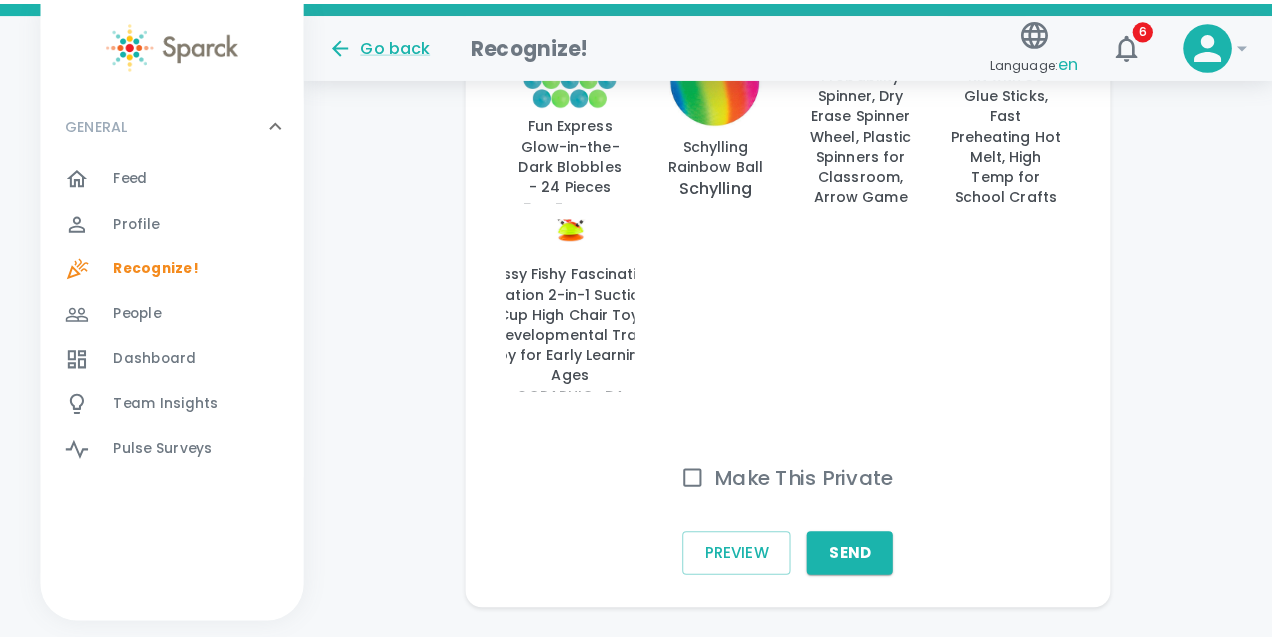 scroll, scrollTop: 1634, scrollLeft: 0, axis: vertical 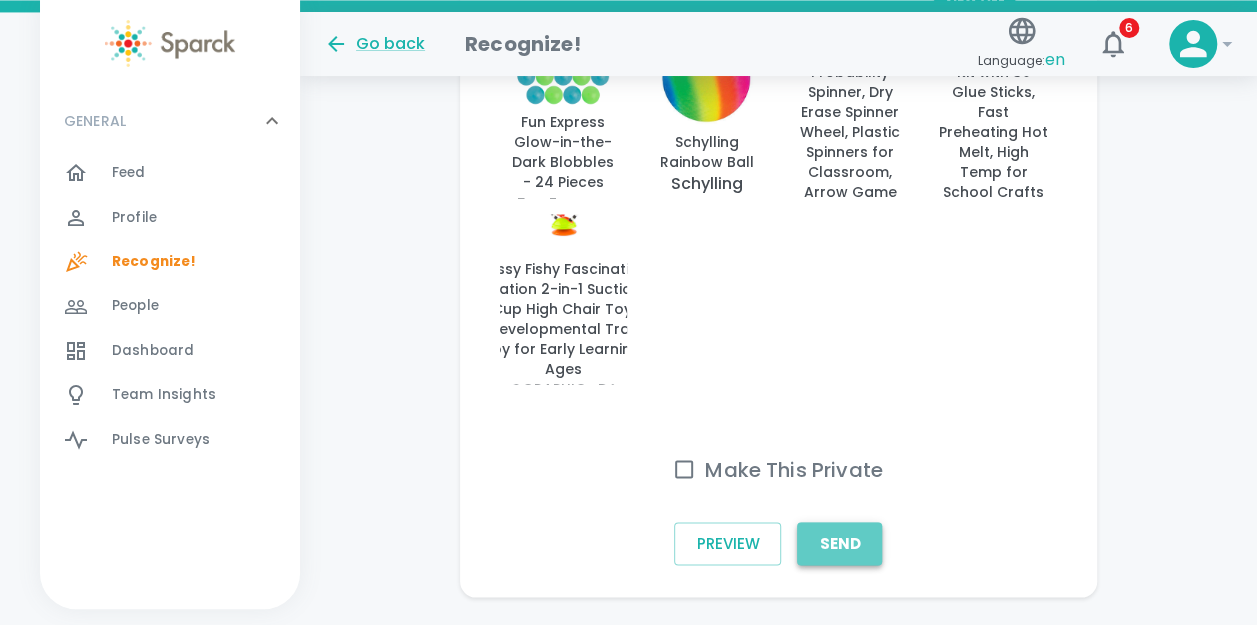 click on "Send" at bounding box center [839, 543] 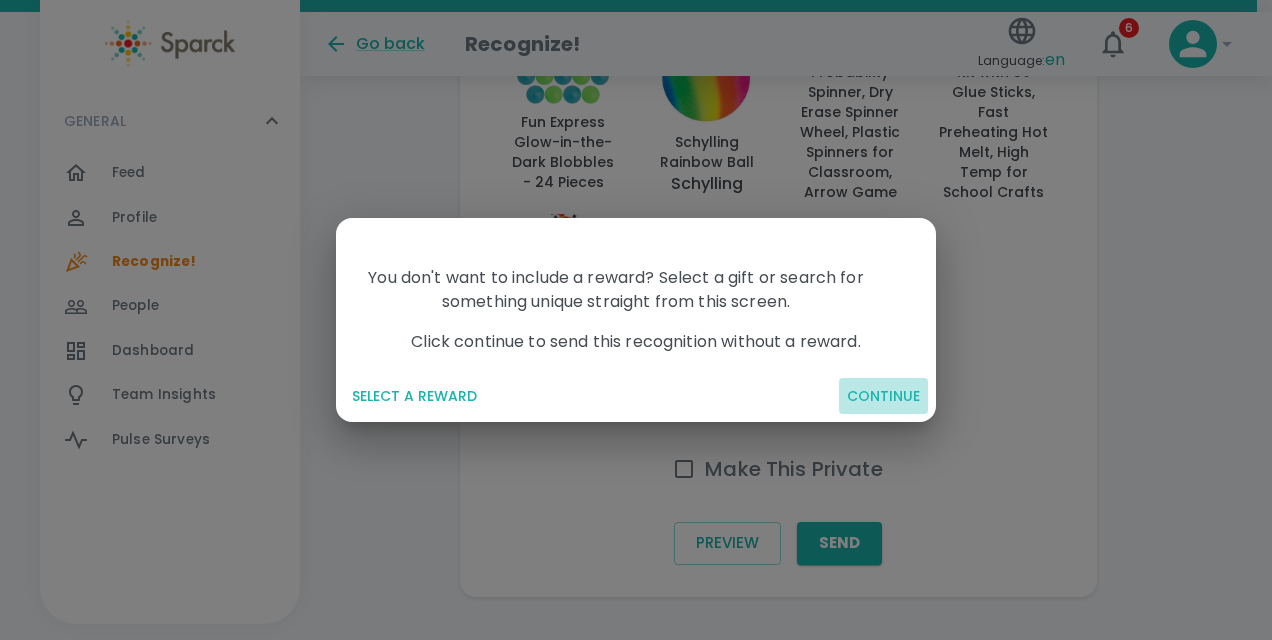 click on "CONTINUE" at bounding box center (883, 396) 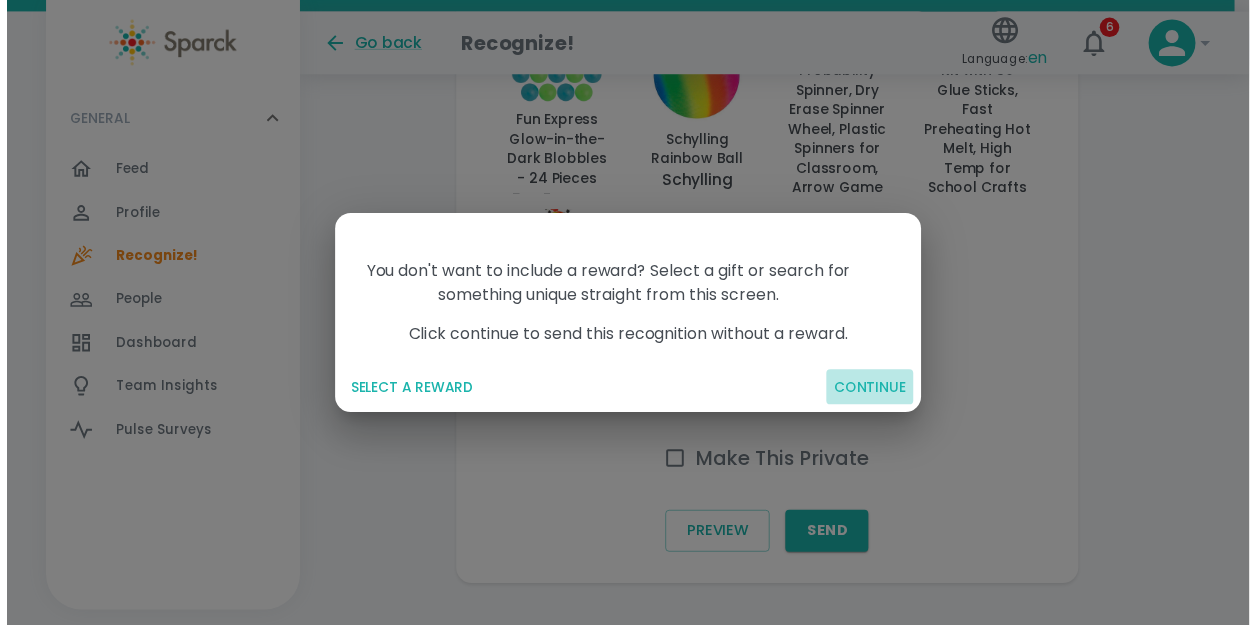 scroll, scrollTop: 956, scrollLeft: 0, axis: vertical 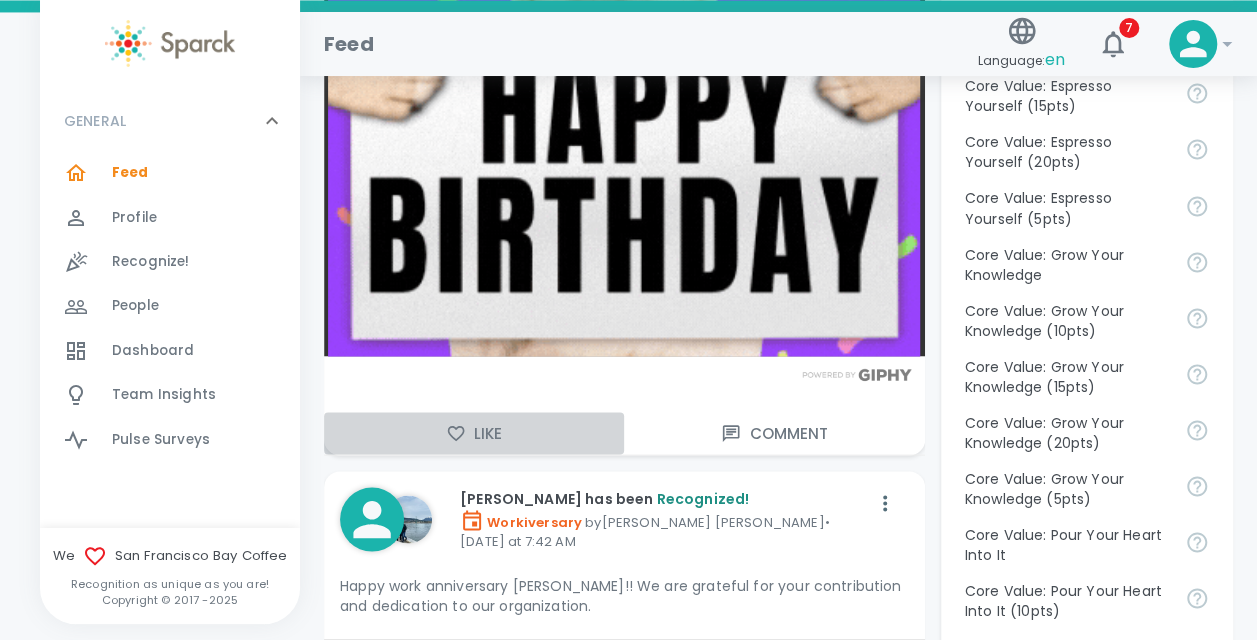 click on "Like" at bounding box center (474, 433) 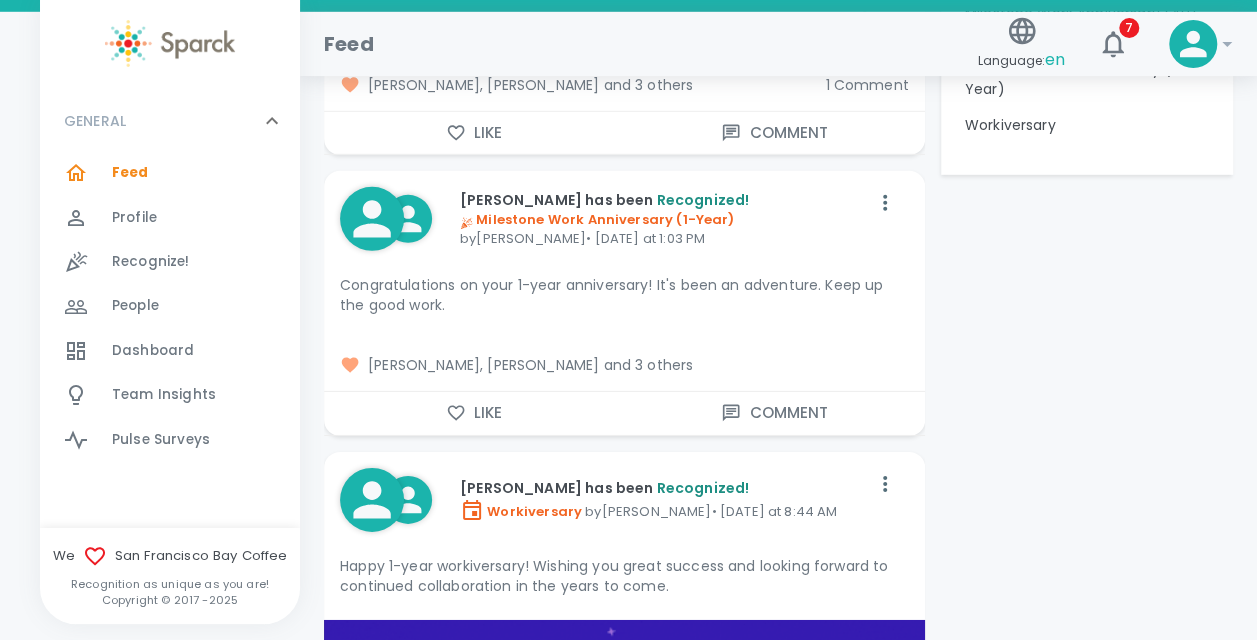 scroll, scrollTop: 2966, scrollLeft: 0, axis: vertical 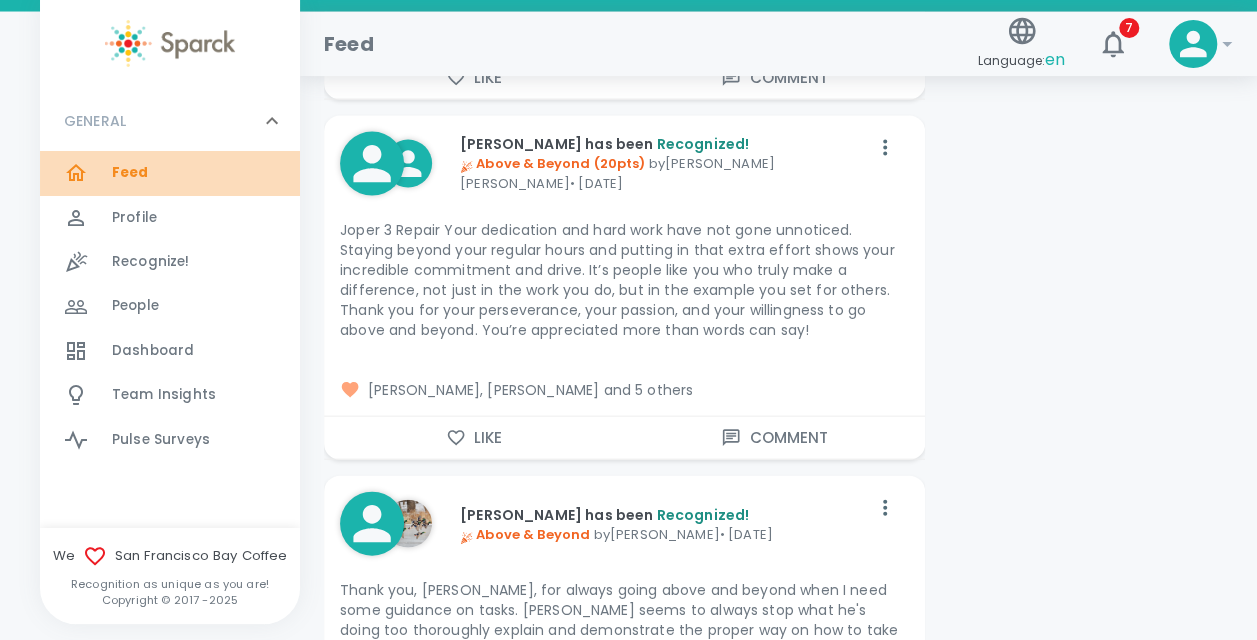 click on "Feed 0" at bounding box center (206, 173) 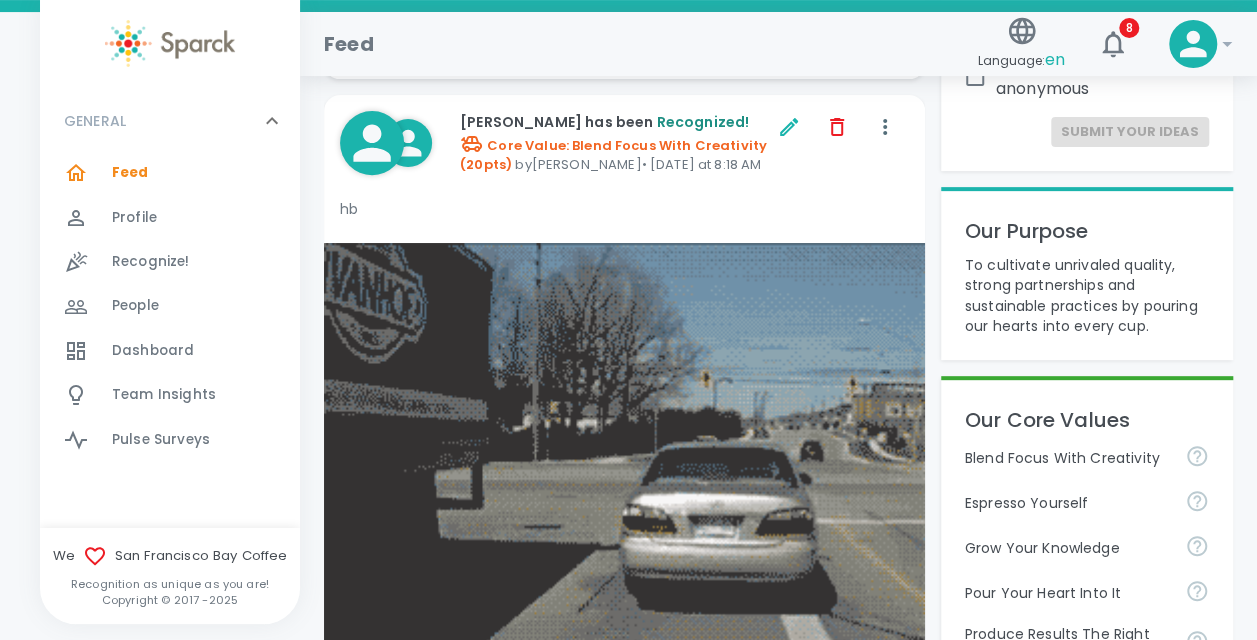 scroll, scrollTop: 310, scrollLeft: 0, axis: vertical 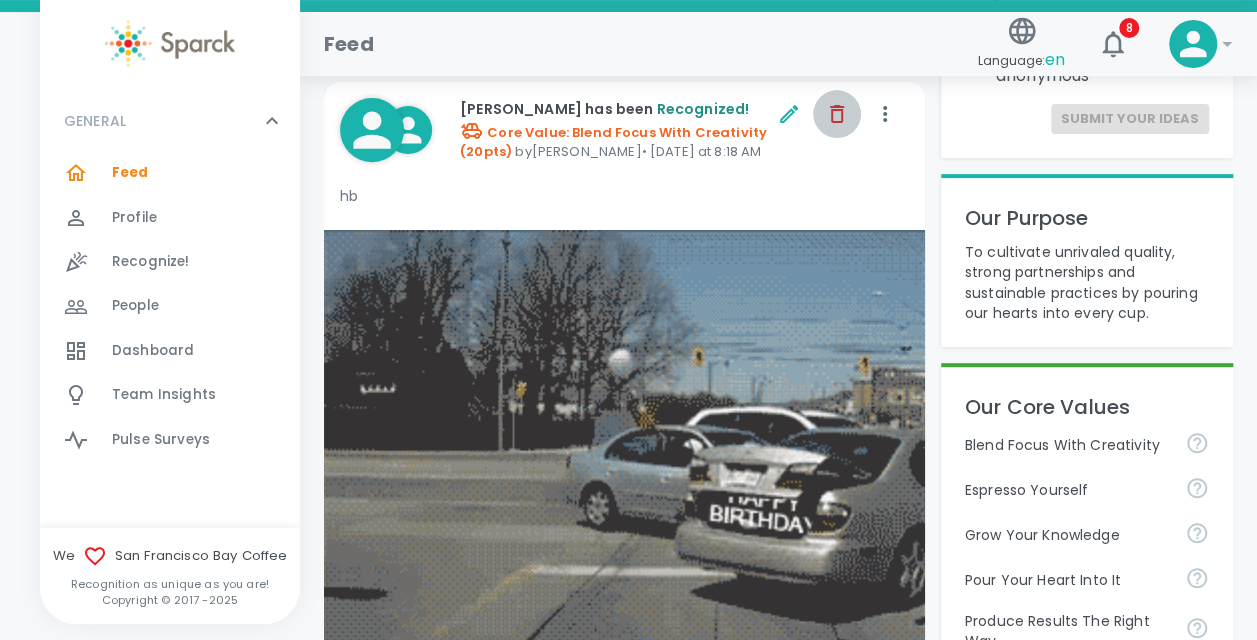 click 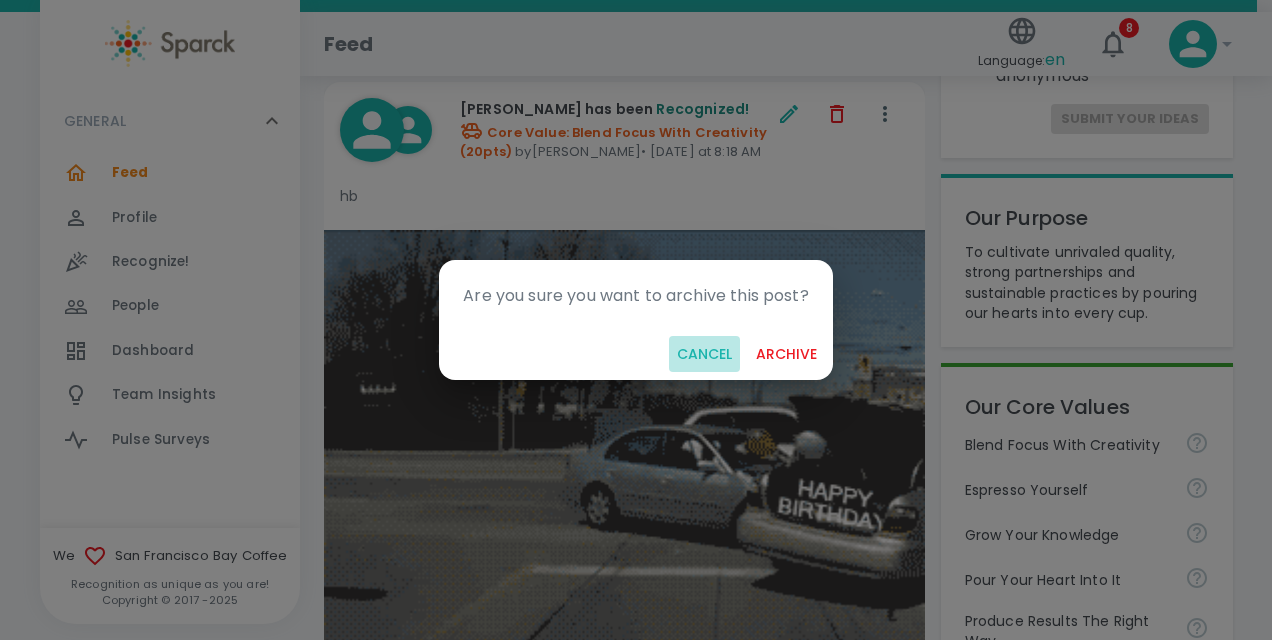 click on "Cancel" at bounding box center [704, 354] 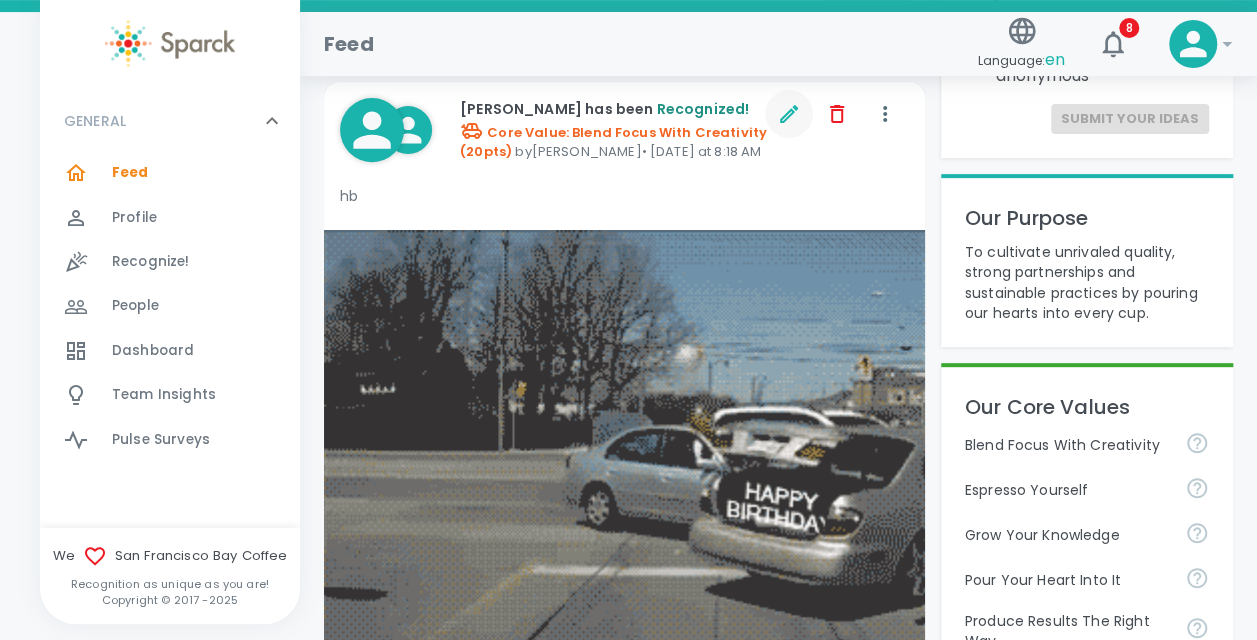click 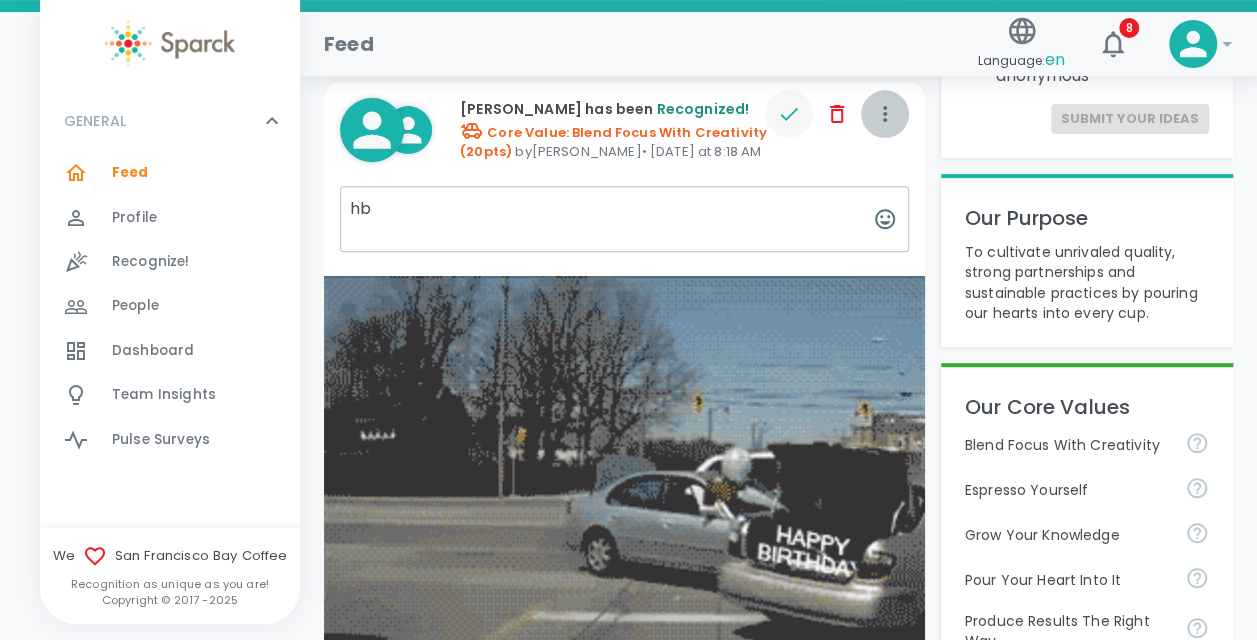 click 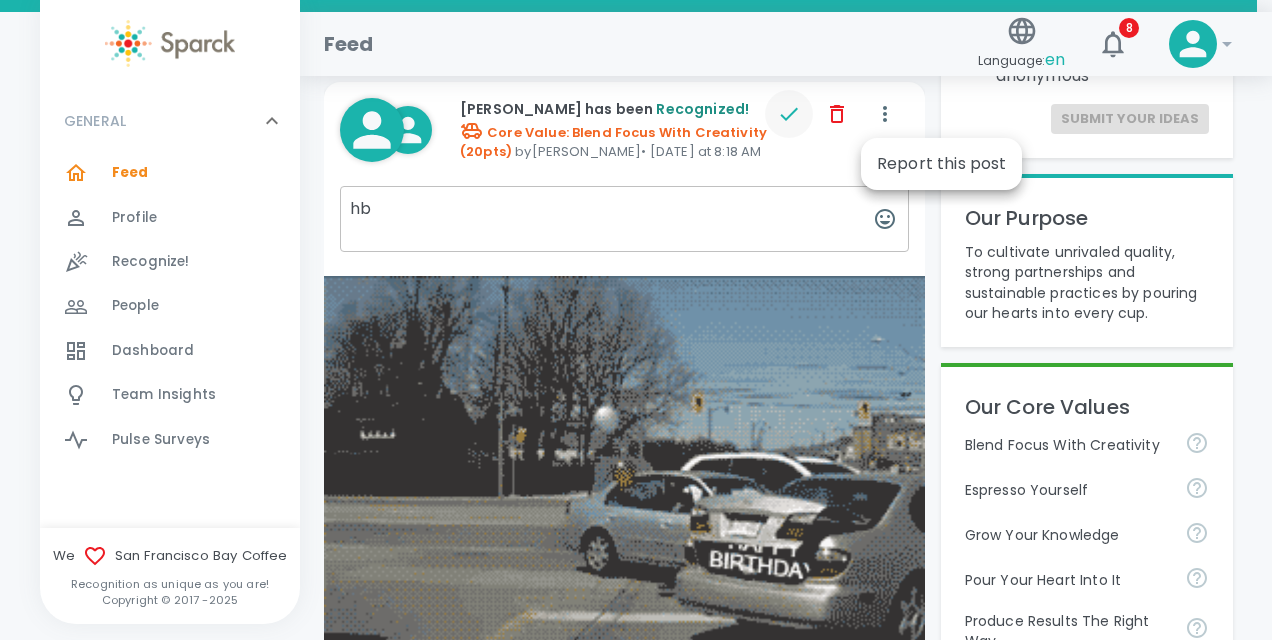click at bounding box center (636, 320) 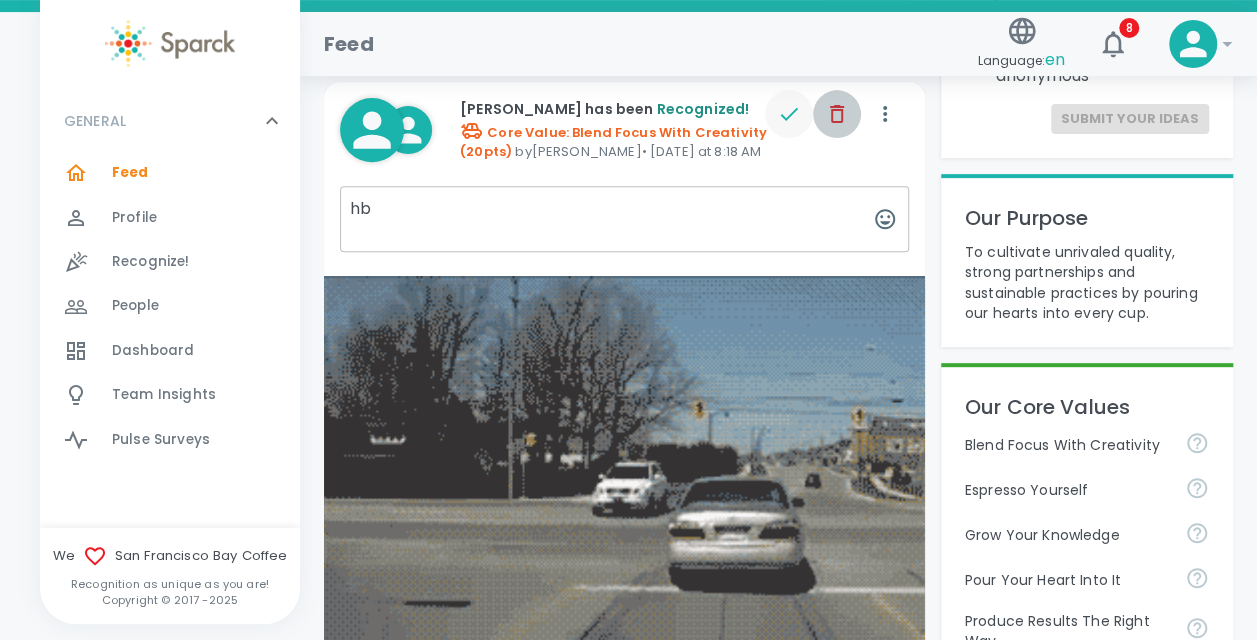 drag, startPoint x: 842, startPoint y: 120, endPoint x: 831, endPoint y: 130, distance: 14.866069 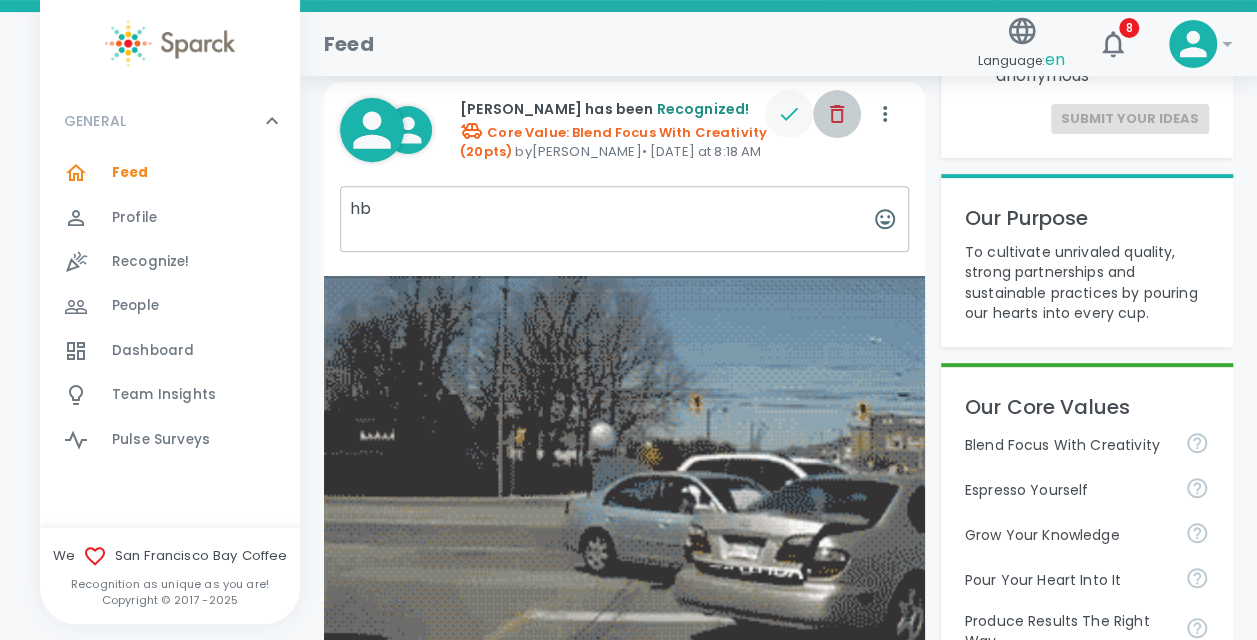 click at bounding box center (837, 114) 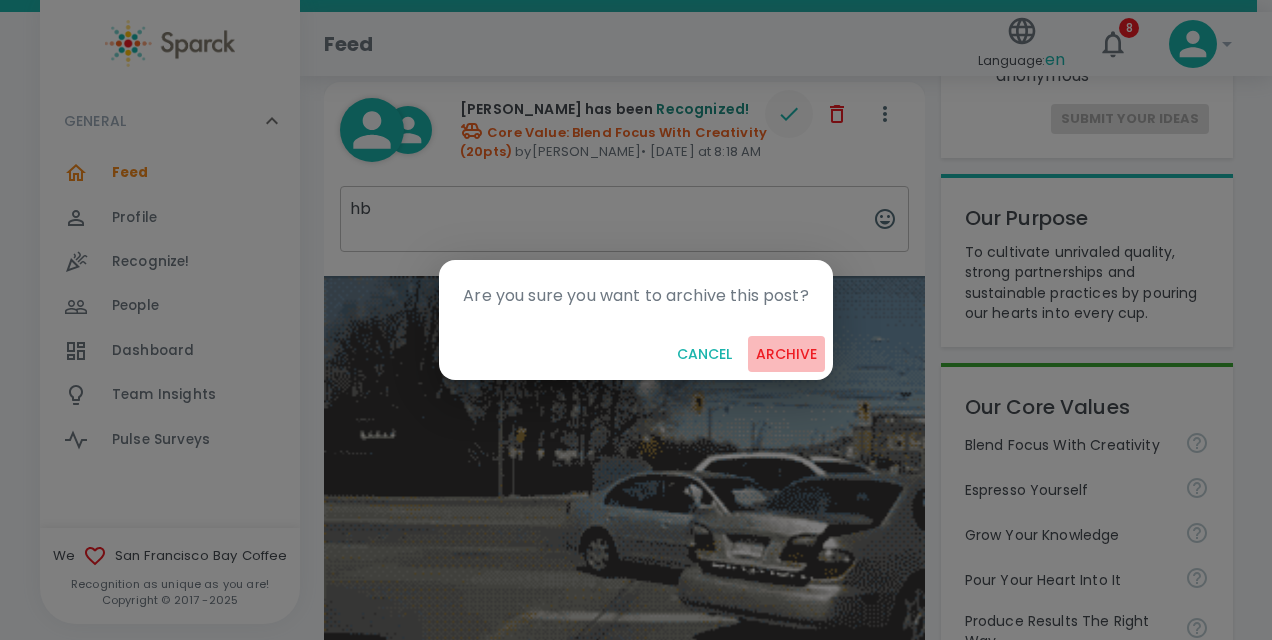 click on "archive" at bounding box center [786, 354] 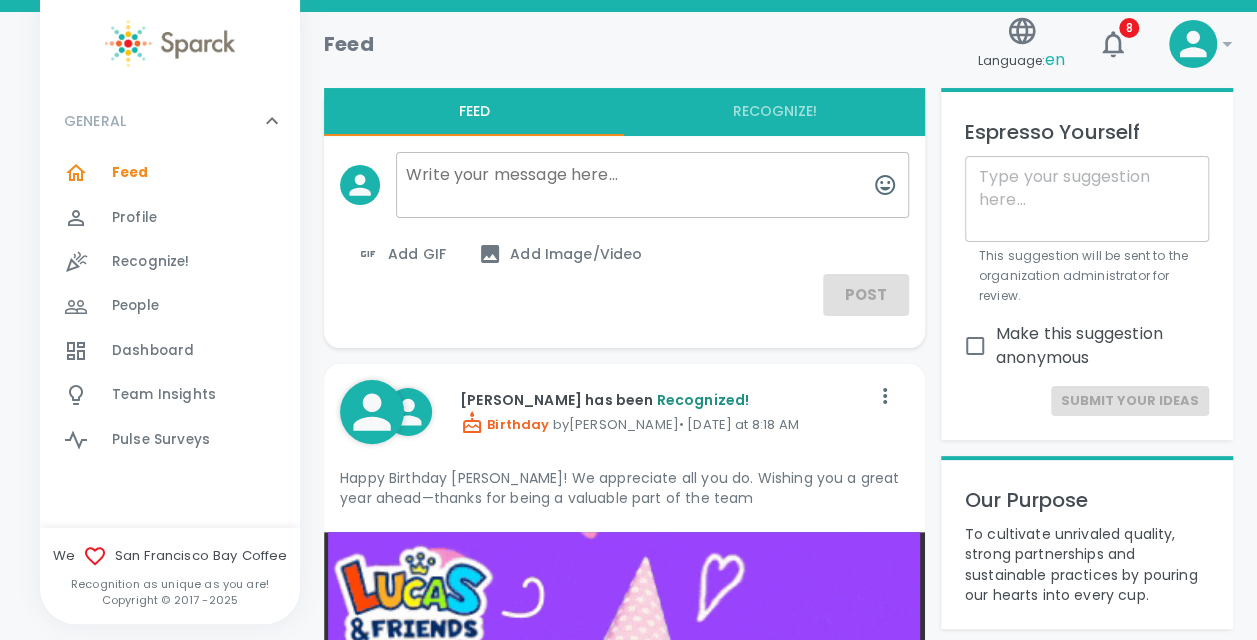 scroll, scrollTop: 0, scrollLeft: 0, axis: both 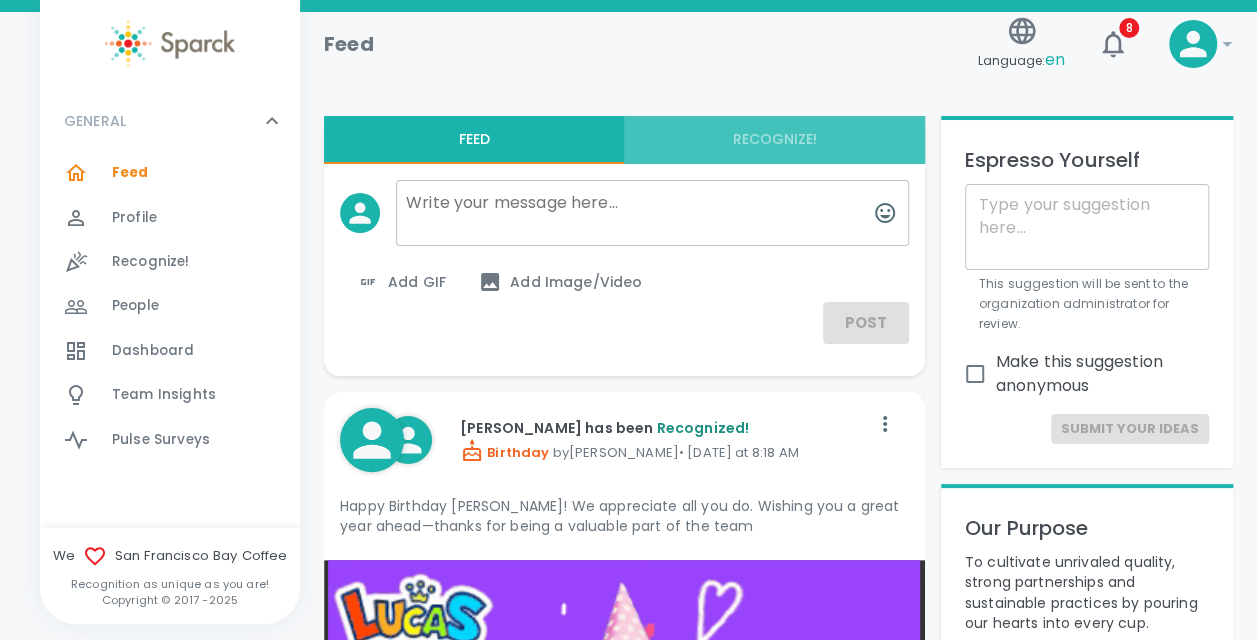 click on "Recognize!" at bounding box center [774, 140] 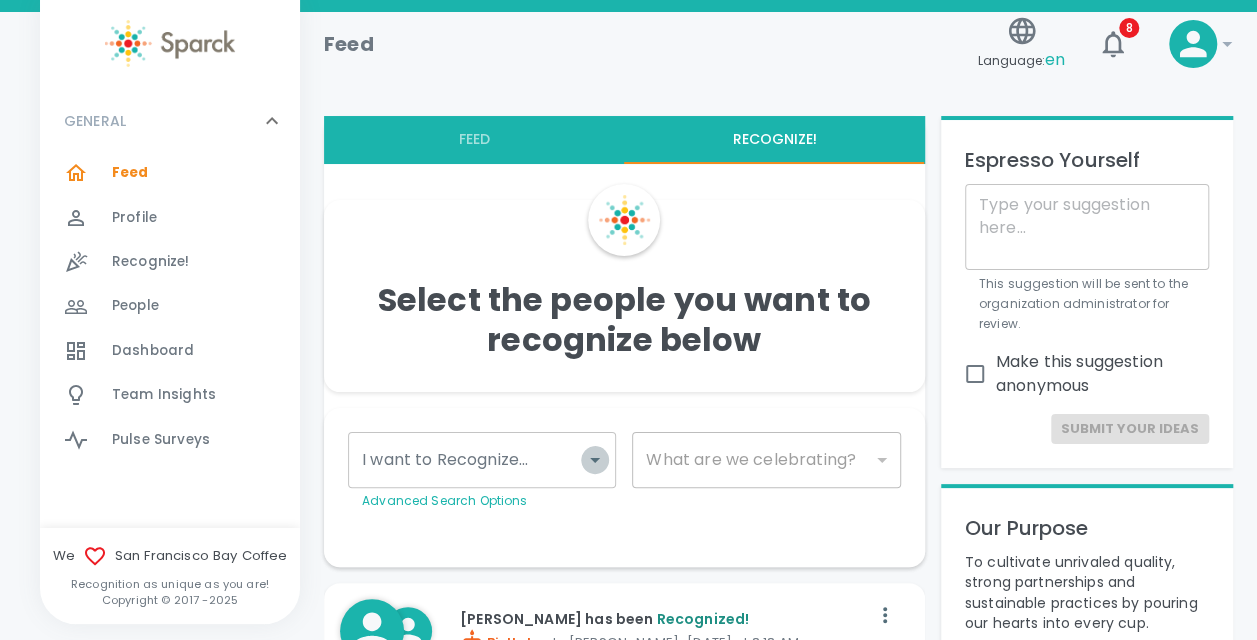 click 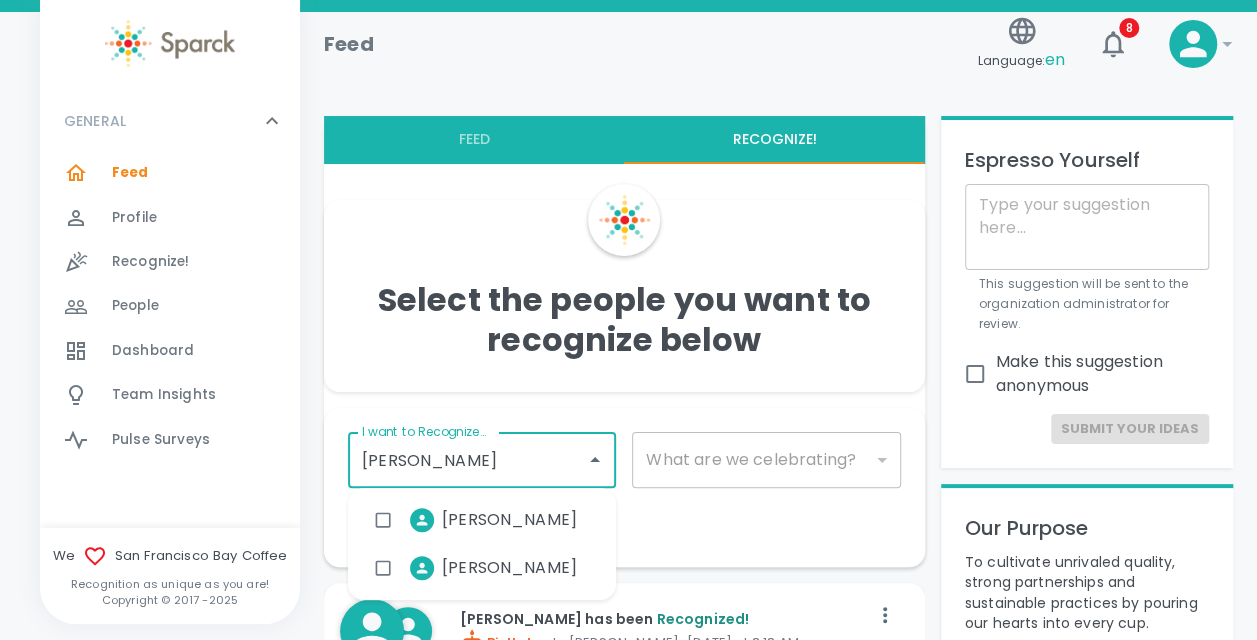 type on "[PERSON_NAME]" 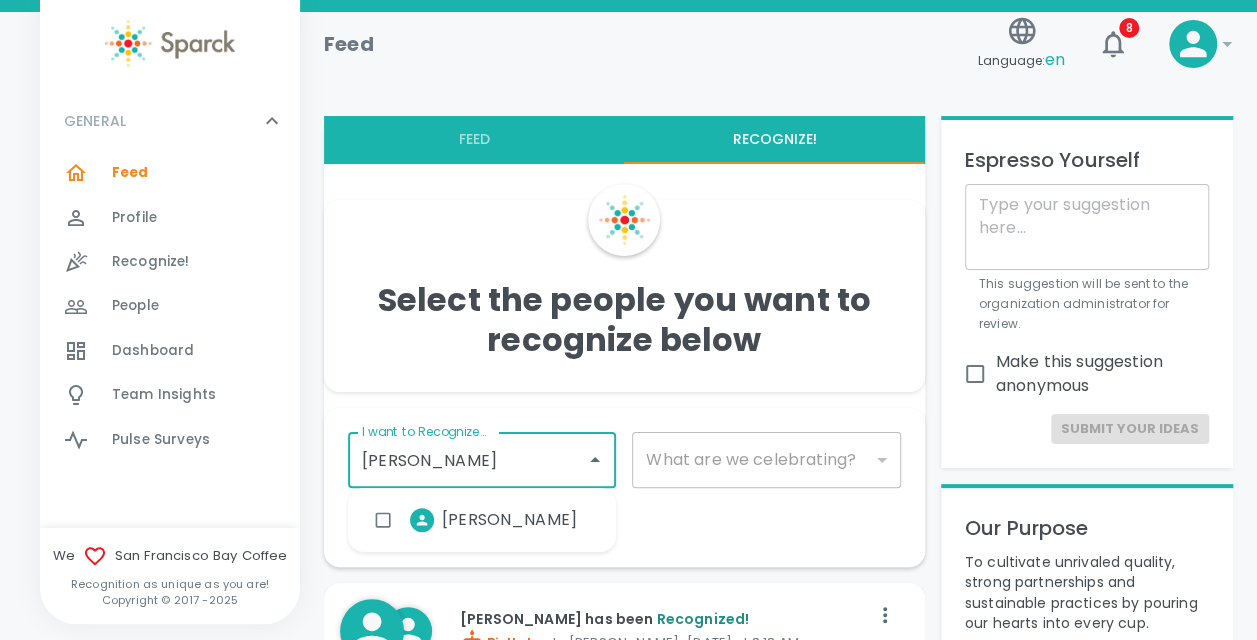 click on "[PERSON_NAME]" at bounding box center [509, 520] 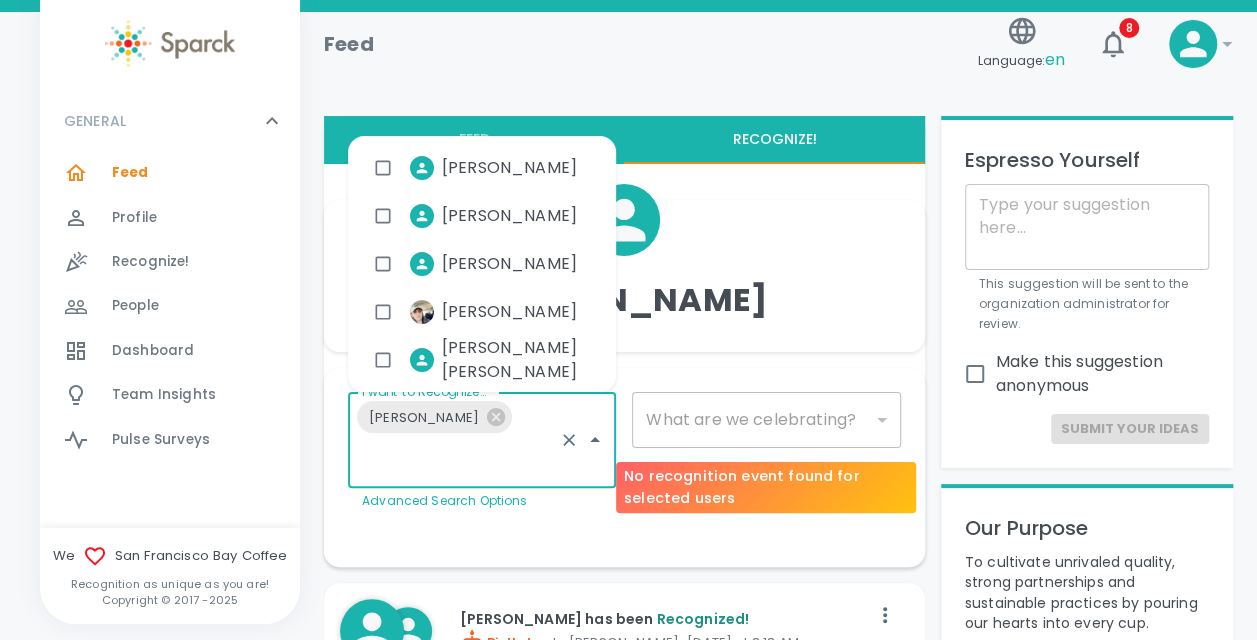 click on "​" at bounding box center [766, 420] 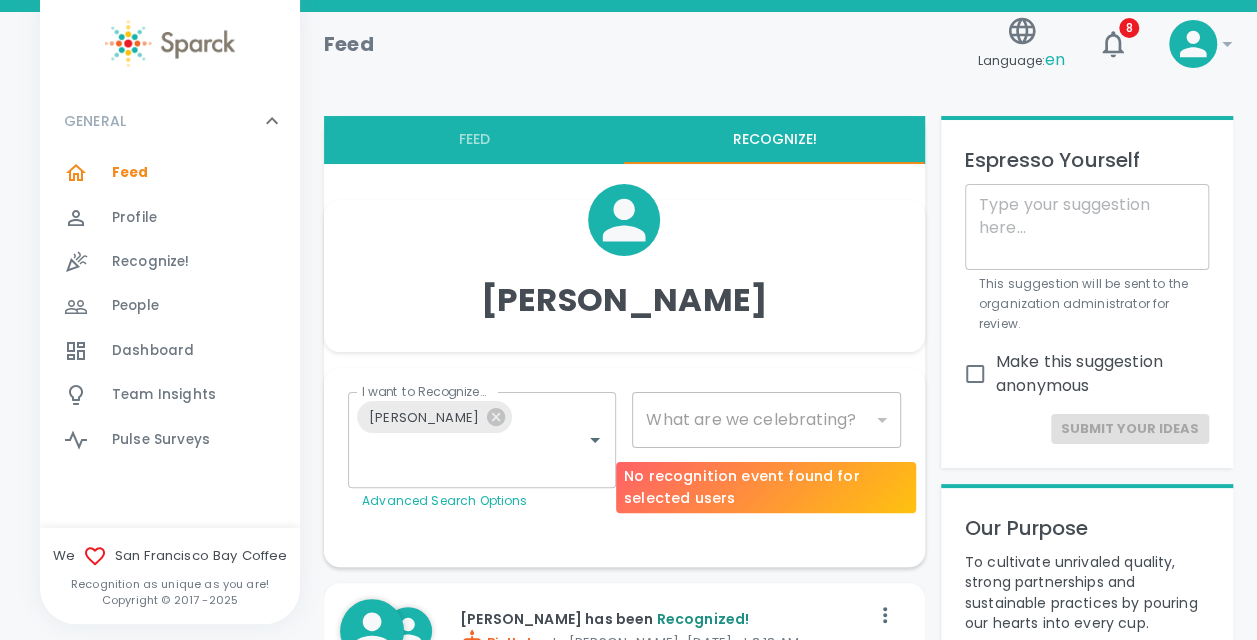click on "​" at bounding box center (766, 420) 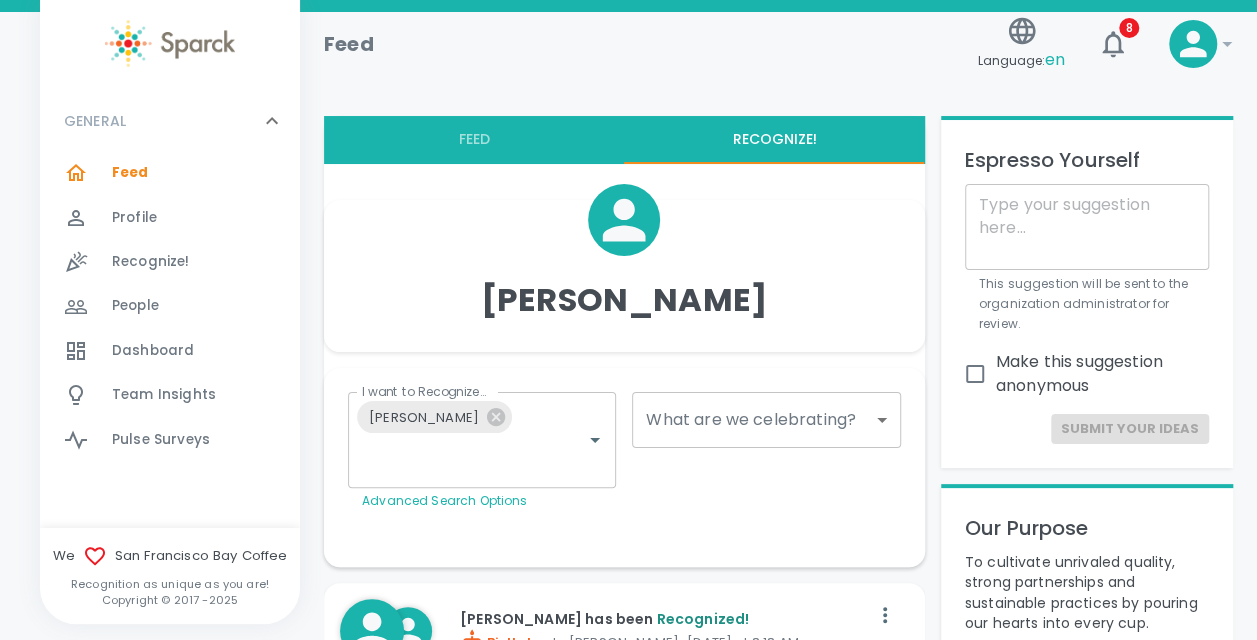 click on "Skip Navigation Feed Language:  en 8 ! GENERAL 0 Feed 0 Profile 0 Recognize! 0 People 0 Dashboard 0 Team Insights 0 Pulse Surveys 0 We     San Francisco Bay Coffee  Recognition as unique as you are! Copyright © [DATE] -  [DATE] Feed Recognize! [PERSON_NAME] I want to Recognize... [PERSON_NAME] I want to Recognize... Advanced Search Options What are we celebrating? ​ What are we celebrating? Personalize Your Recognition  ("Sparck")   Add GIF Add Image/Video Add Card Make This Private Send [PERSON_NAME]   has been   Recognized!   Birthday   by  [PERSON_NAME]  •     [DATE] at 8:18 AM Happy Birthday [PERSON_NAME]! We appreciate all you do. Wishing you a great year ahead—thanks for being a valuable part of the team [PERSON_NAME]   Like   Comment [PERSON_NAME]   has been   Recognized!   Workiversary   by  [PERSON_NAME] [PERSON_NAME]  •     [DATE] at 7:42 AM Happy work anniversary [PERSON_NAME]!! We are grateful for your contribution and dedication to our organization.  [PERSON_NAME], [PERSON_NAME] and 3 others 1   Comment   Like" at bounding box center (628, 6928) 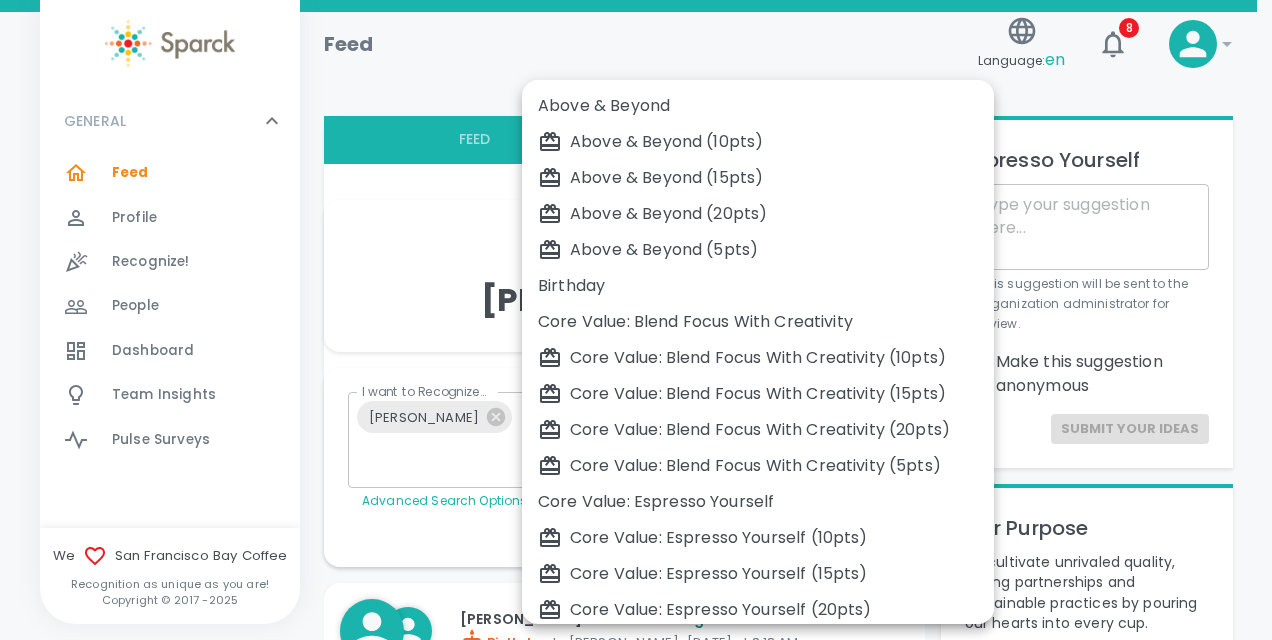 click on "Birthday" at bounding box center [758, 286] 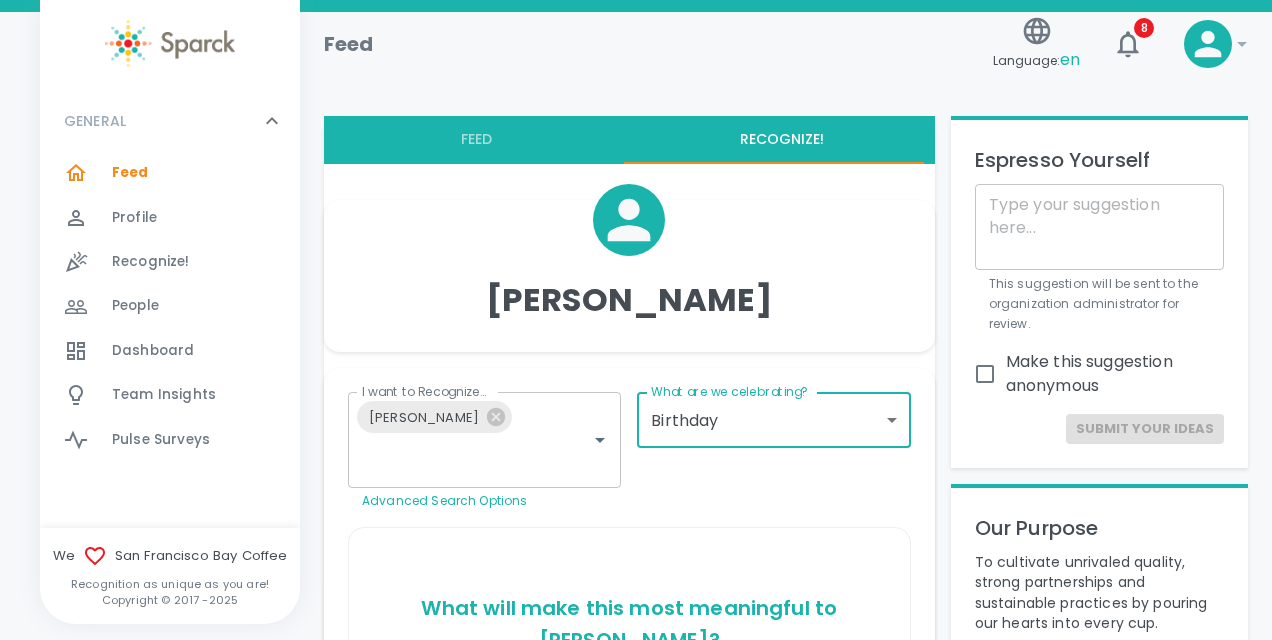 type on "2072" 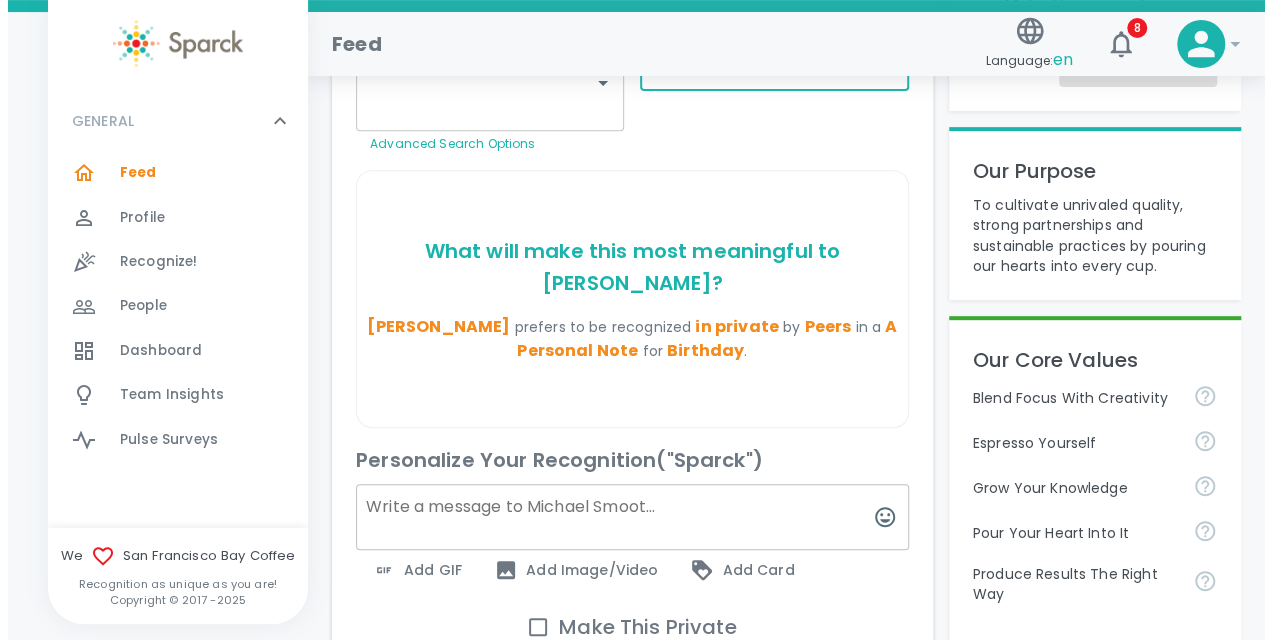 scroll, scrollTop: 384, scrollLeft: 0, axis: vertical 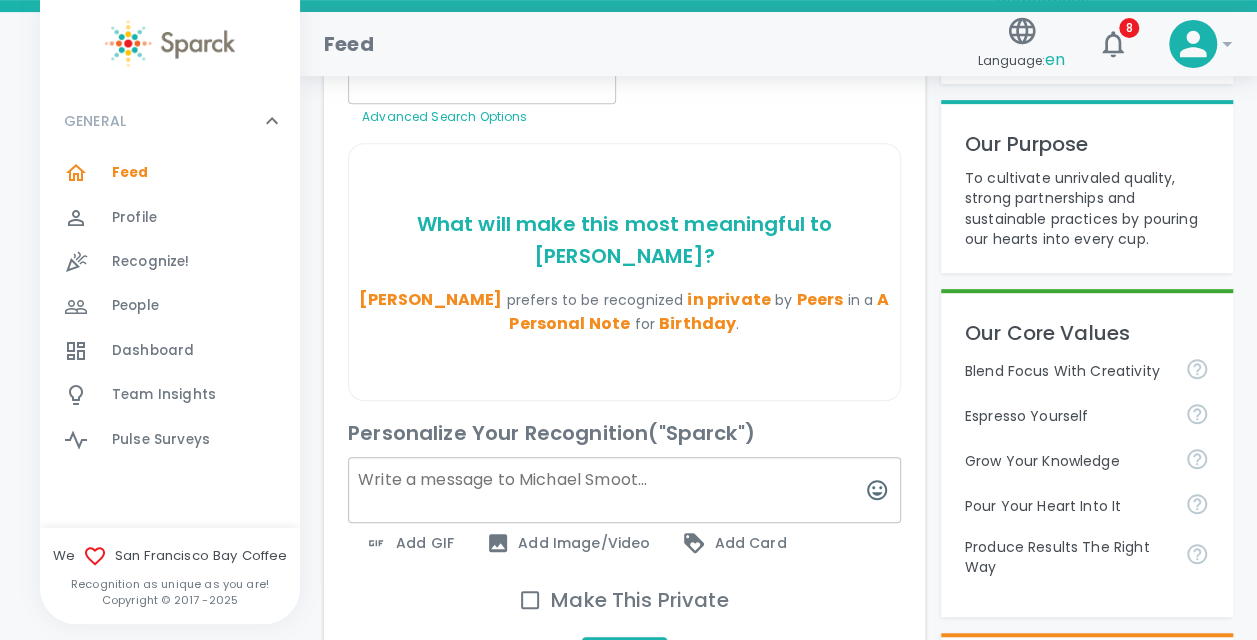 click on "Add GIF" at bounding box center (409, 543) 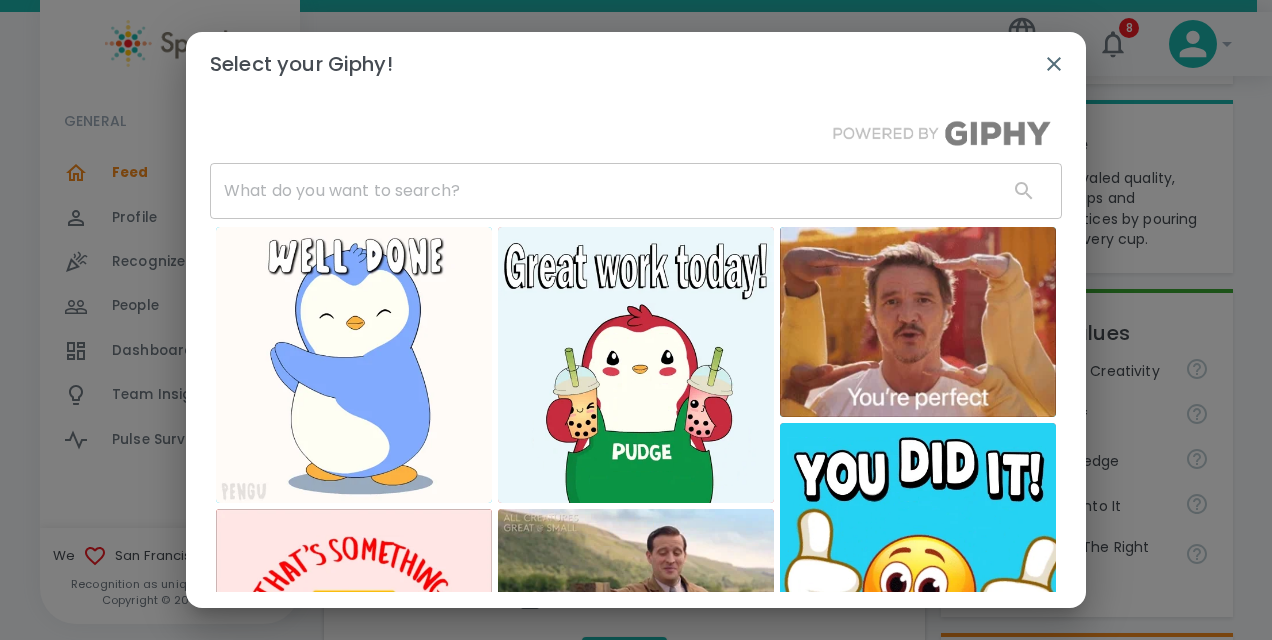 click at bounding box center [601, 191] 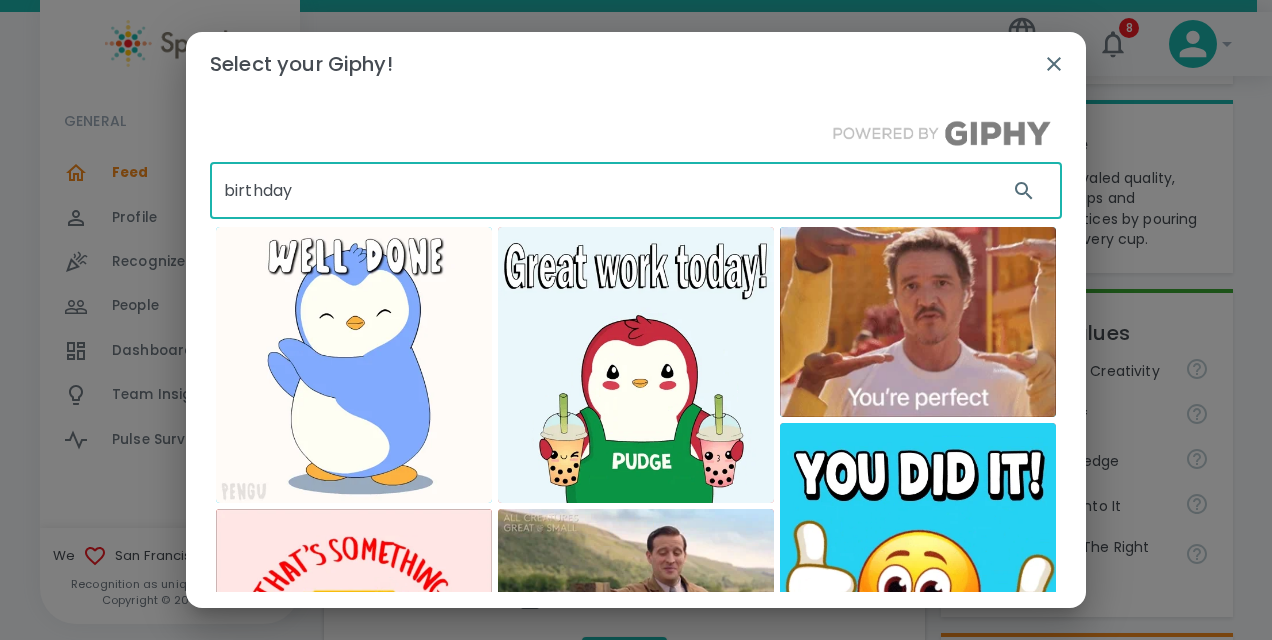 type on "birthday" 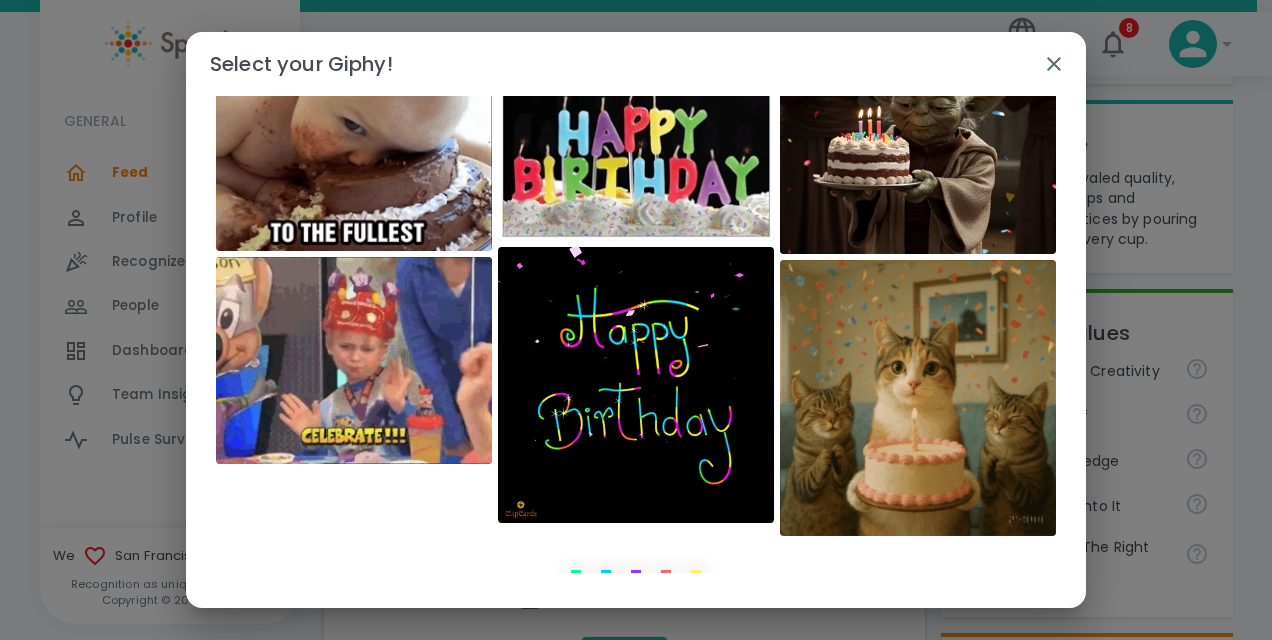 scroll, scrollTop: 539, scrollLeft: 0, axis: vertical 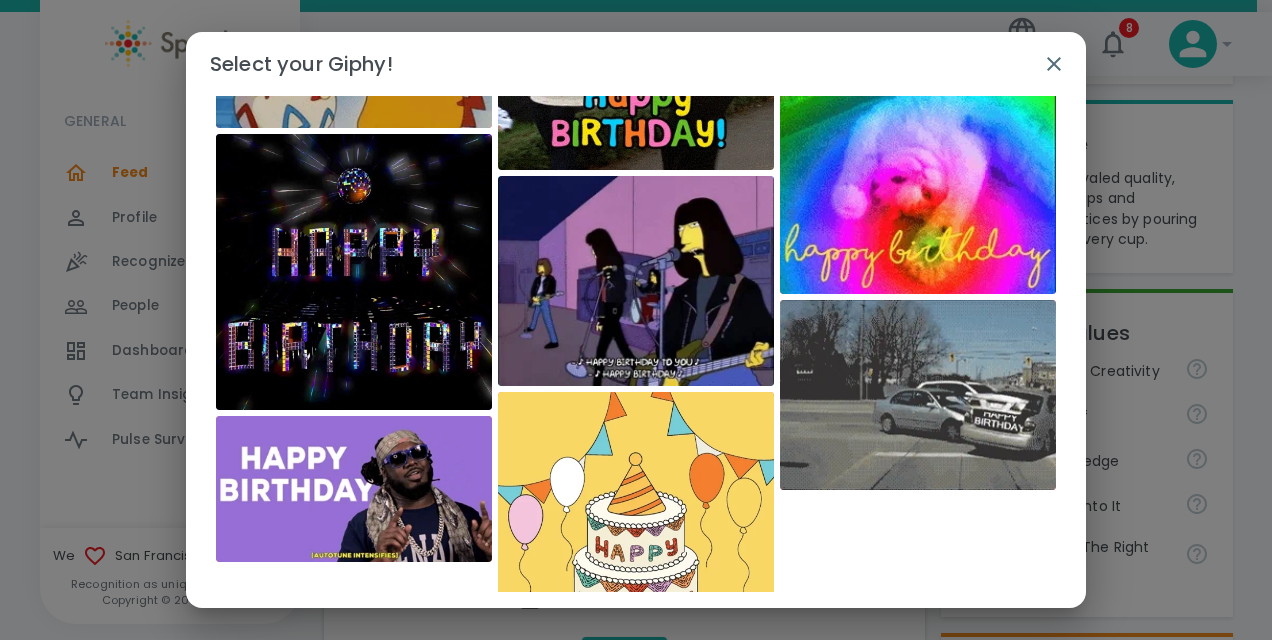 click at bounding box center (918, 395) 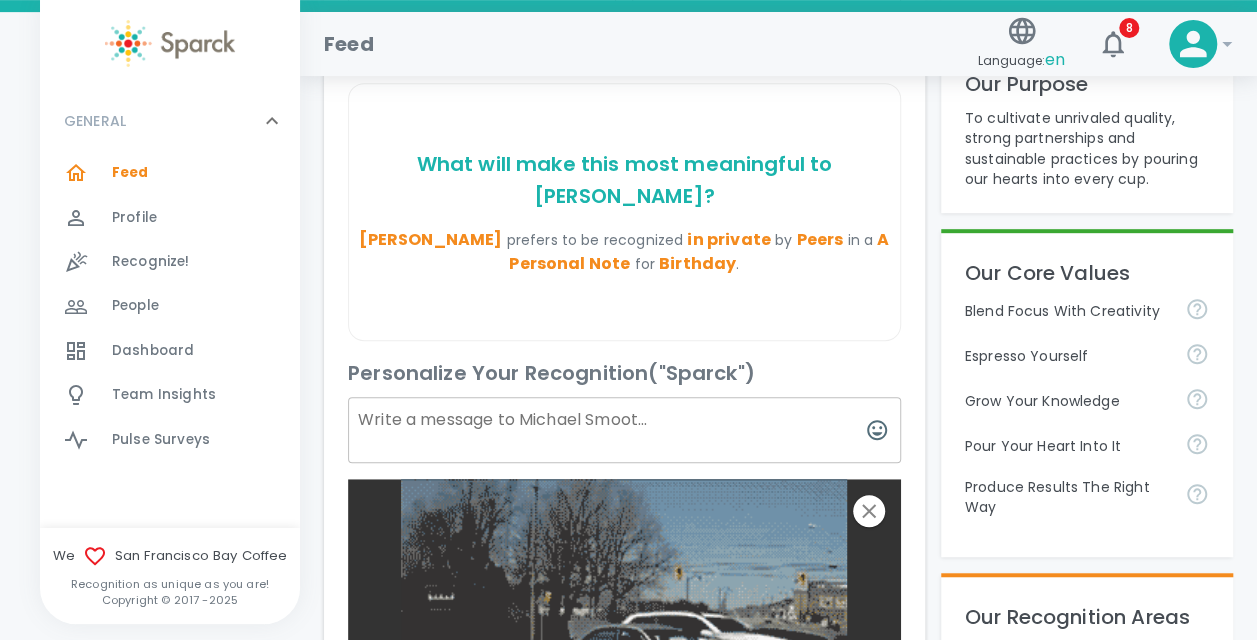 scroll, scrollTop: 464, scrollLeft: 0, axis: vertical 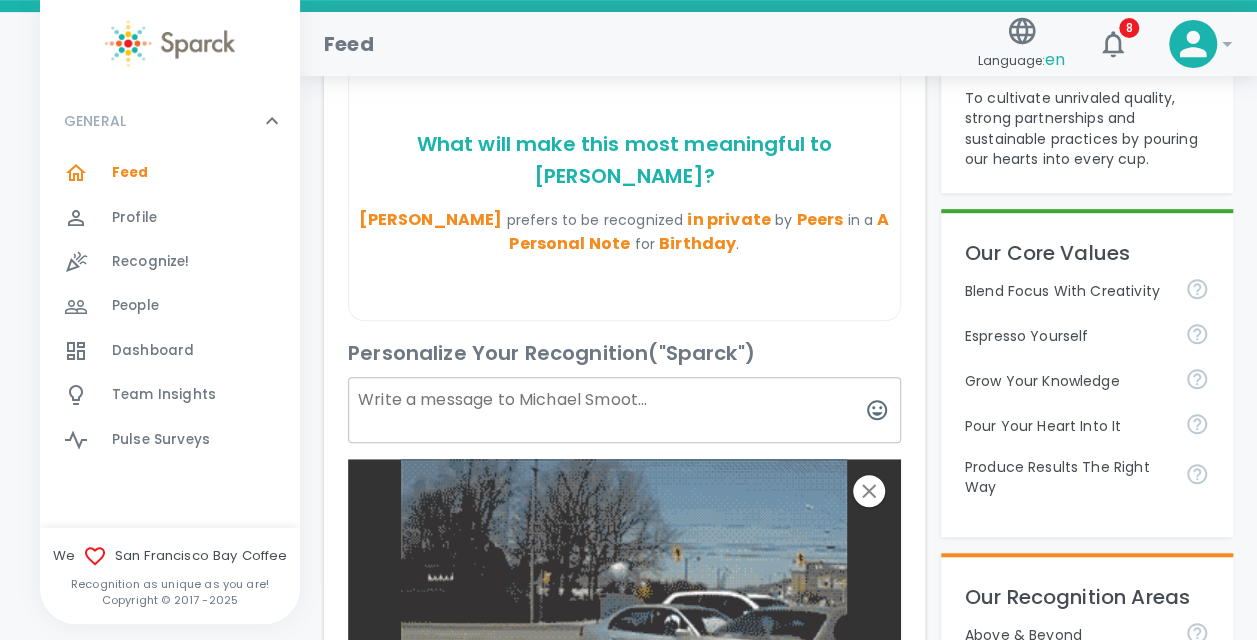 click at bounding box center [624, 410] 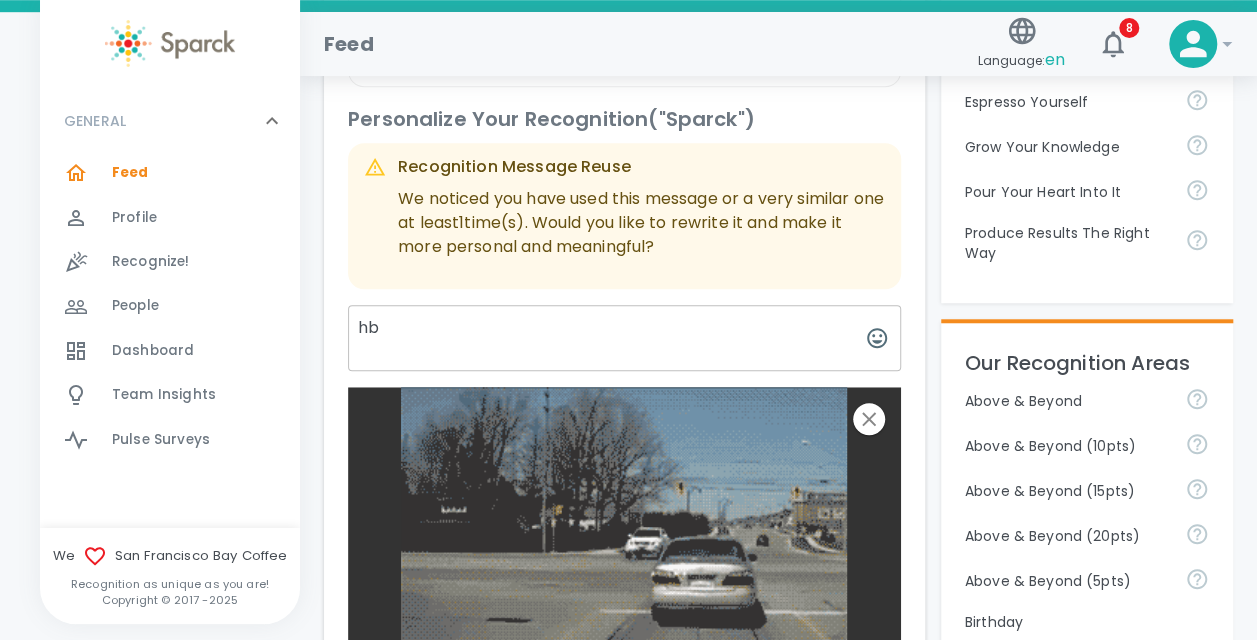 scroll, scrollTop: 973, scrollLeft: 0, axis: vertical 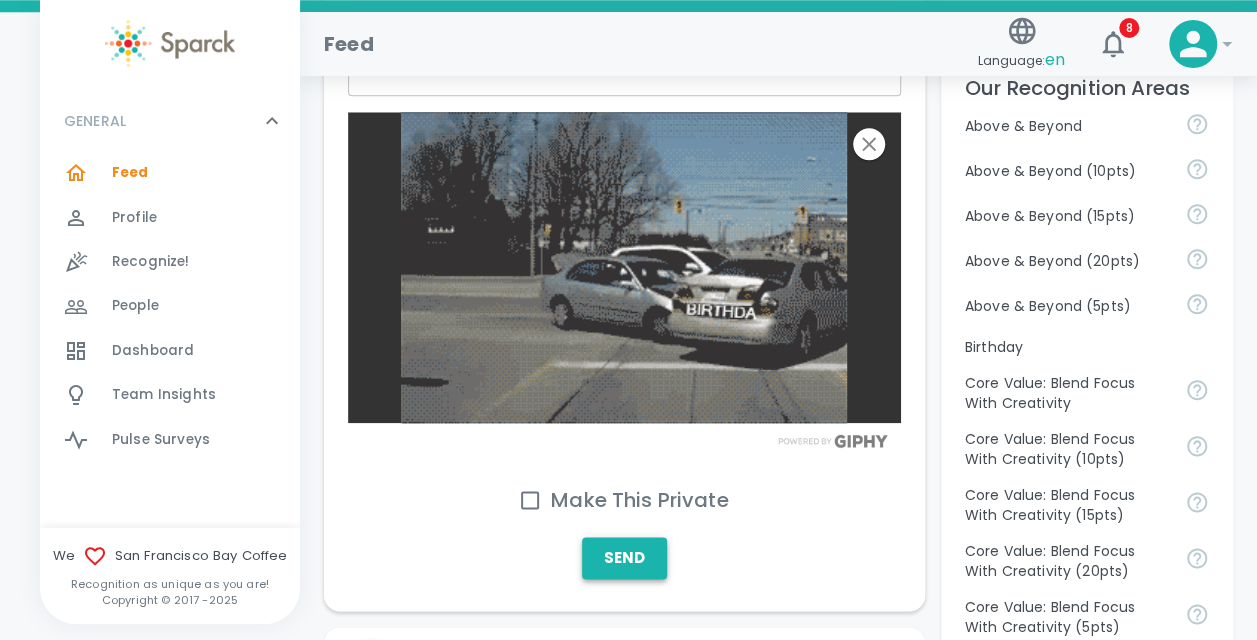 type on "hb" 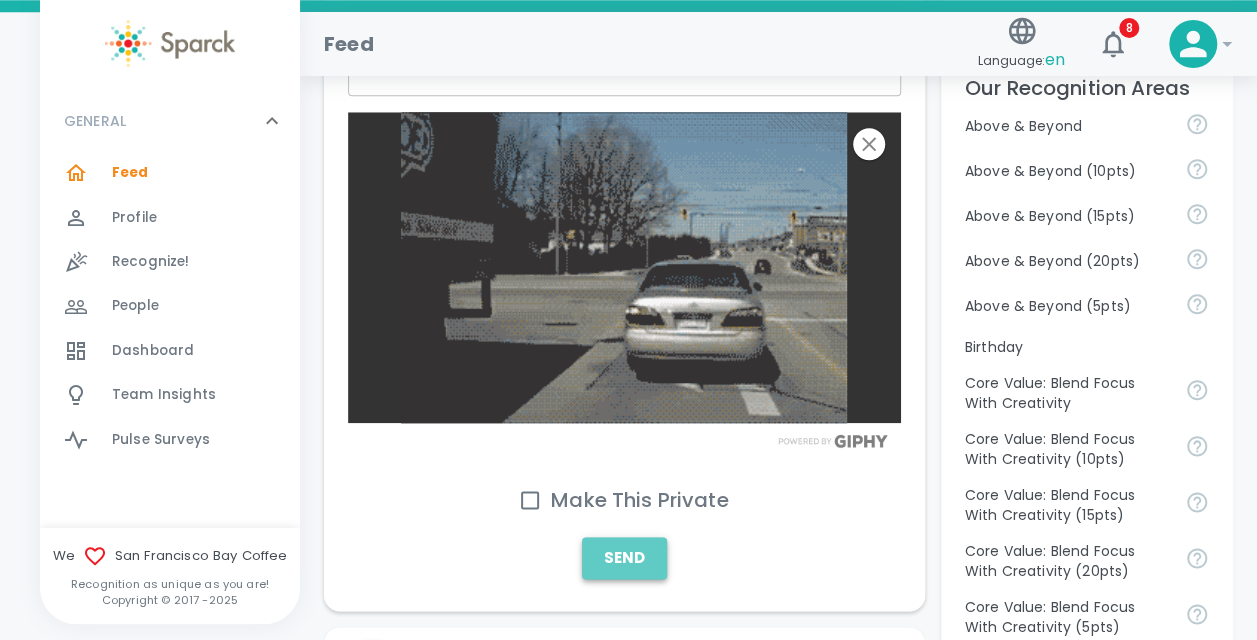 click on "Send" at bounding box center [624, 558] 